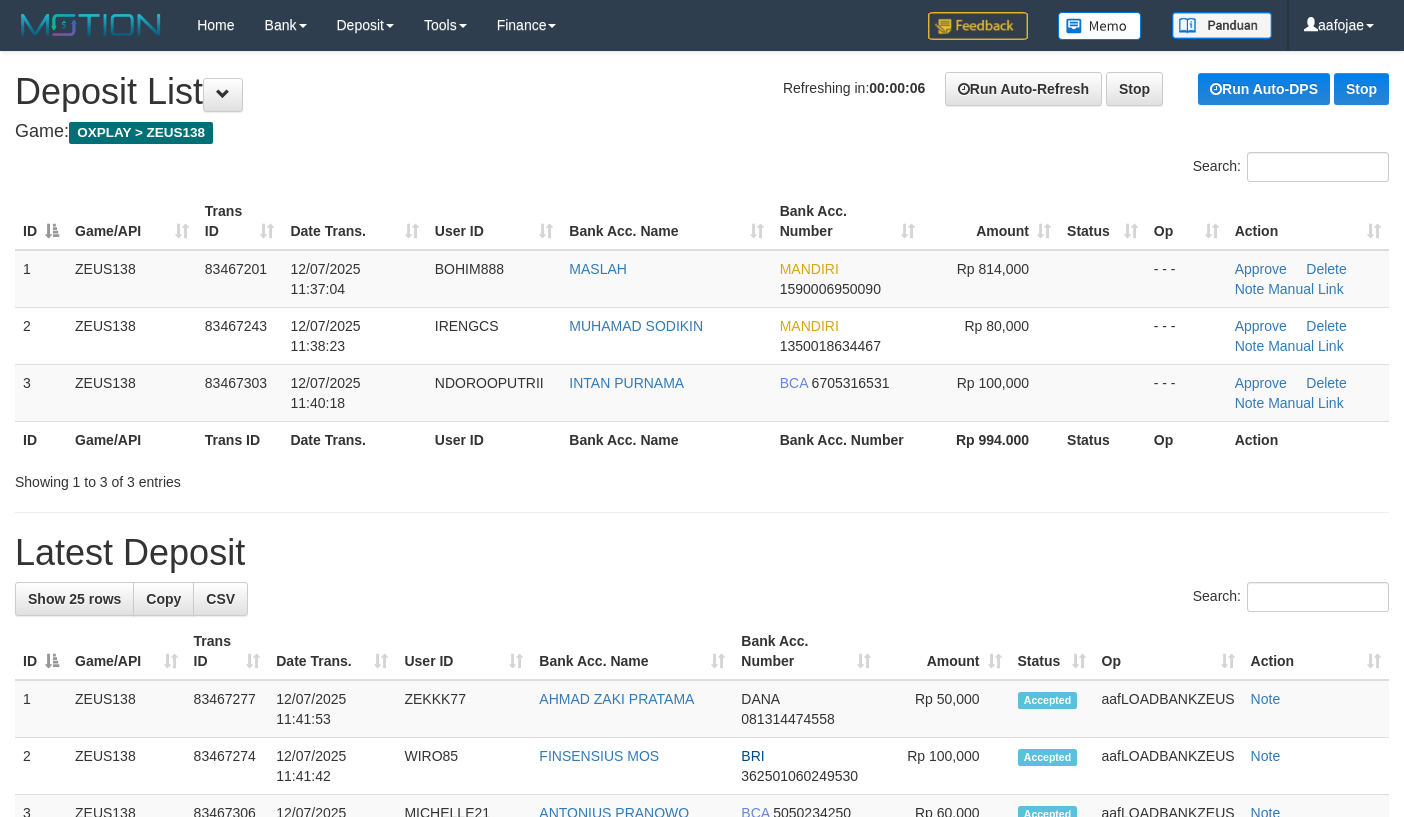scroll, scrollTop: 0, scrollLeft: 0, axis: both 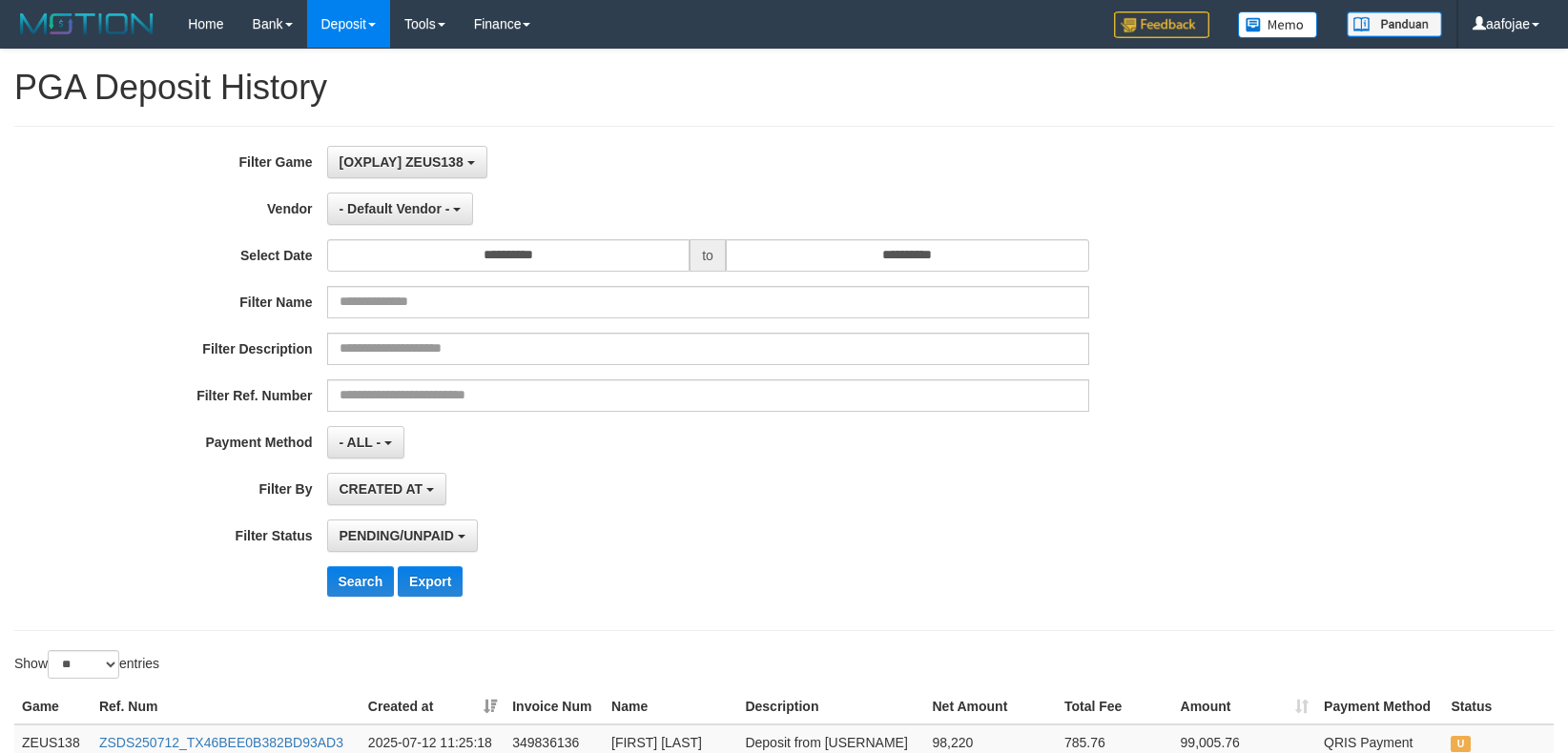 select on "*" 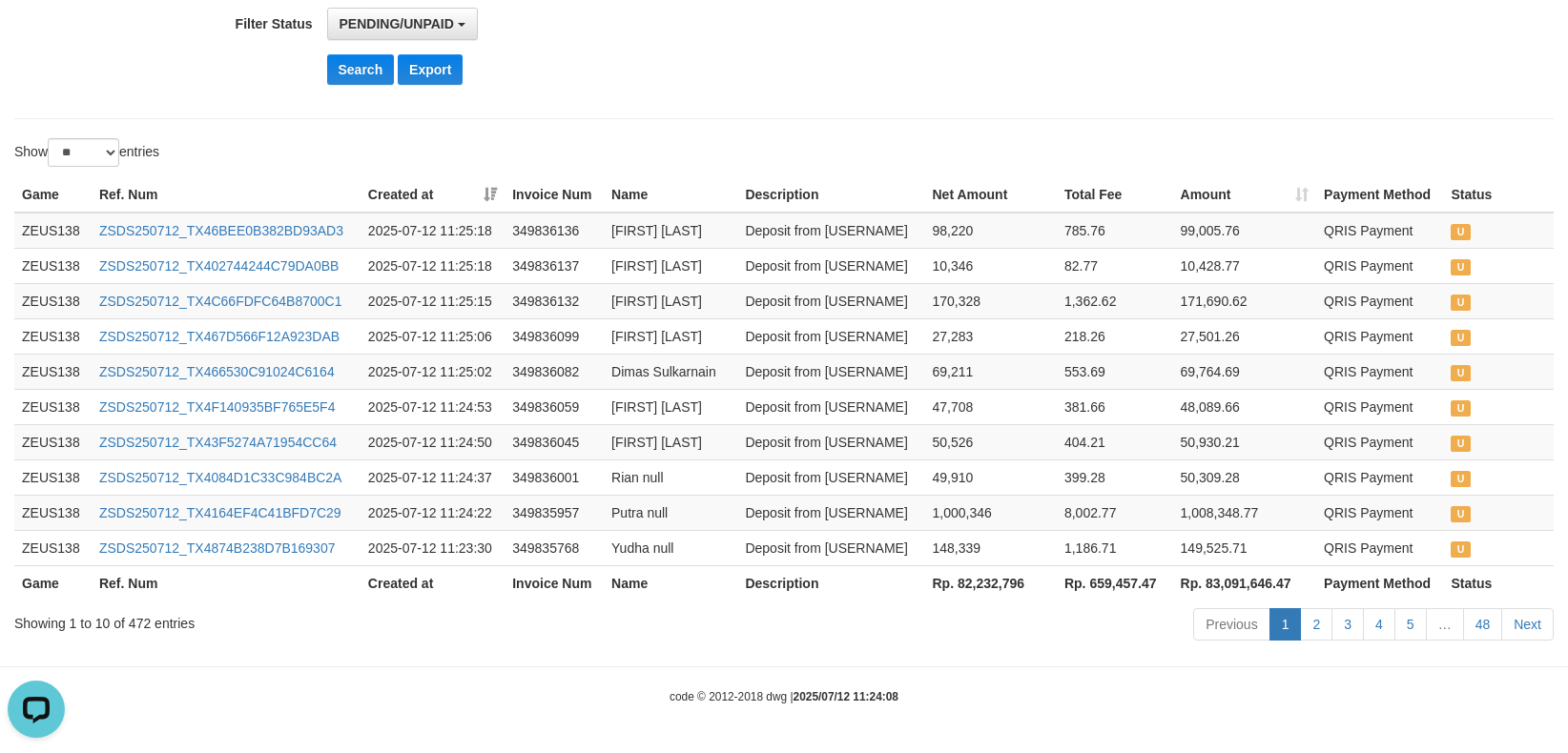 scroll, scrollTop: 0, scrollLeft: 0, axis: both 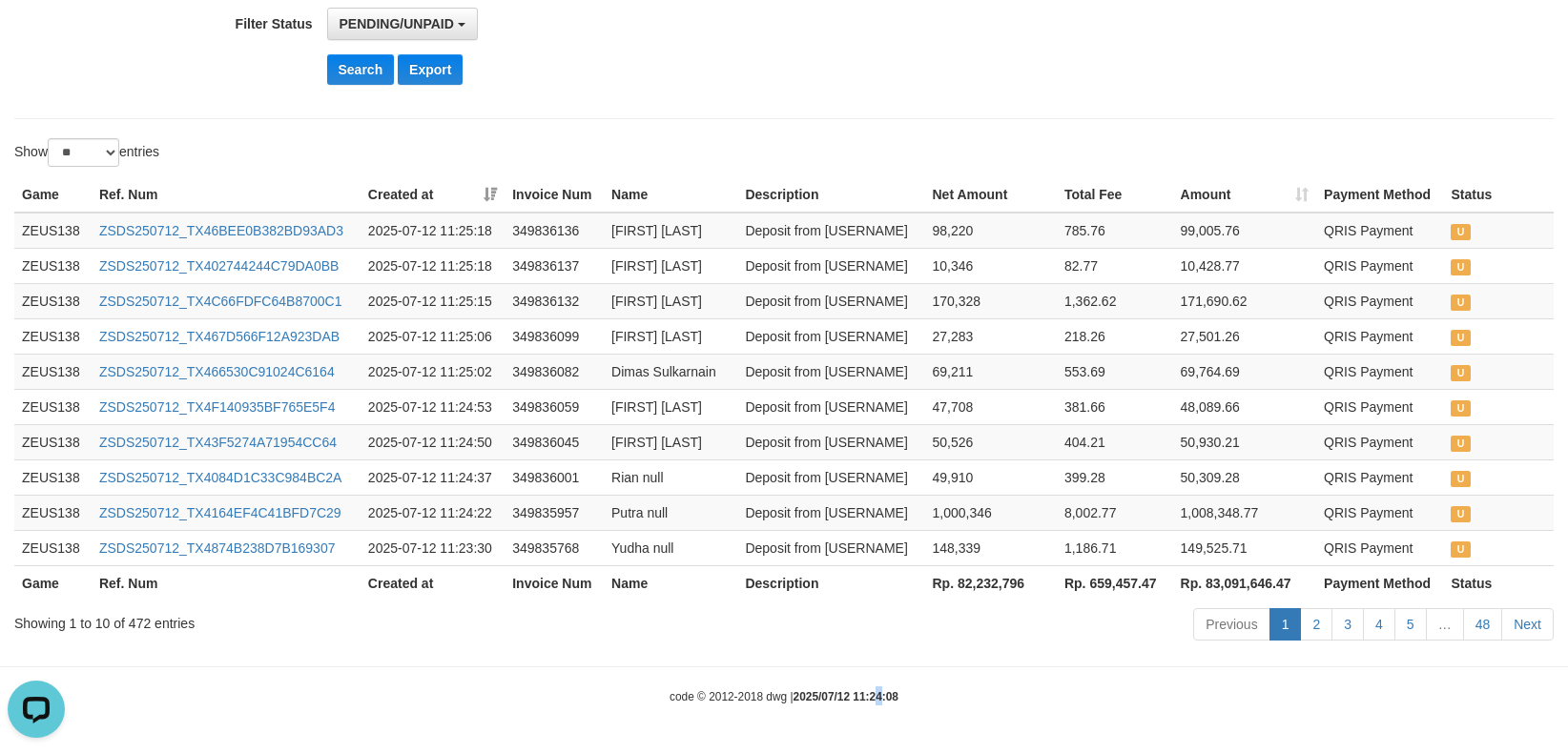 click on "2025/07/12 11:24:08" at bounding box center [846, 697] 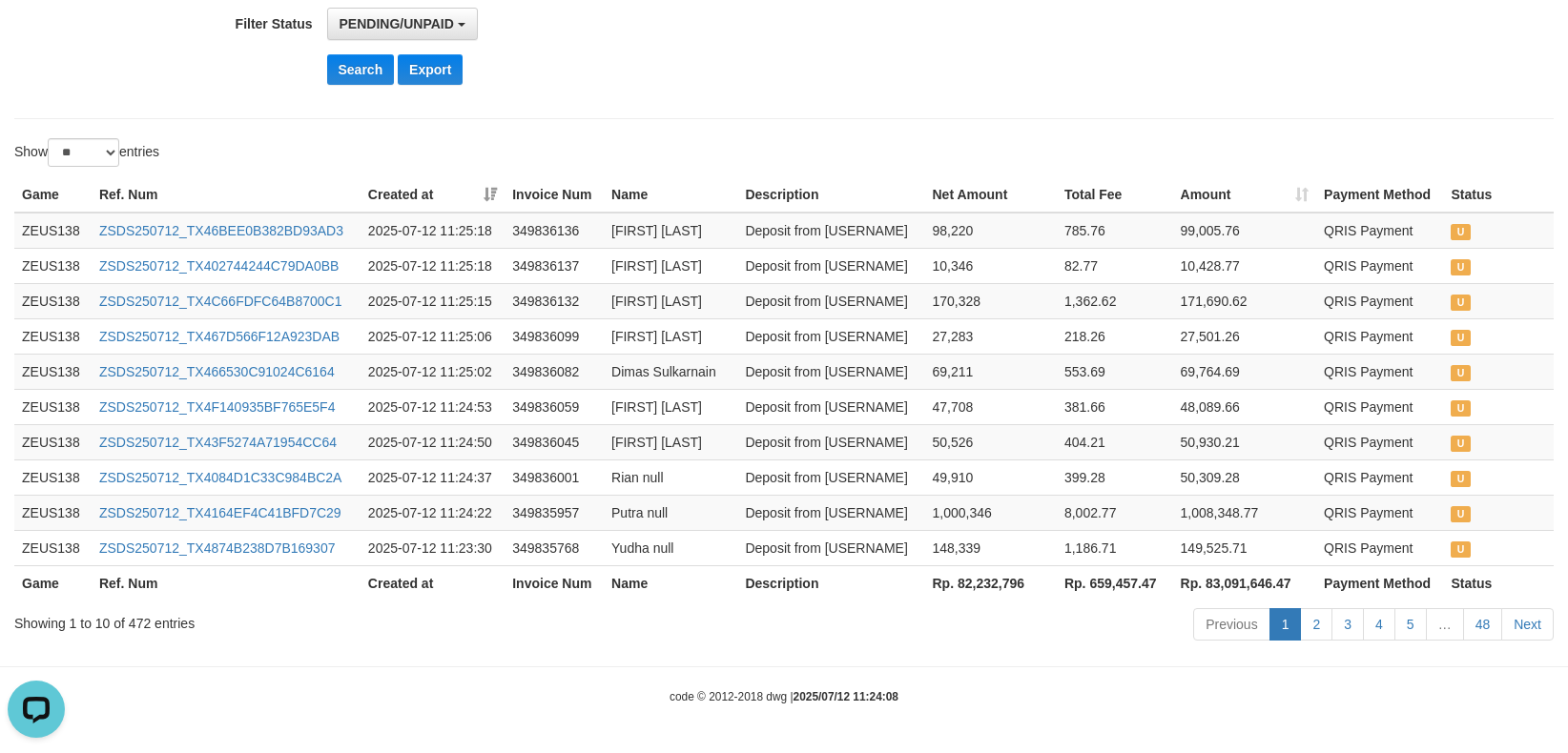 click on "Toggle navigation
Home
Bank
Account List
Load
By Website
Group
[OXPLAY]													ZEUS138
By Load Group (DPS)" at bounding box center [784, 120] 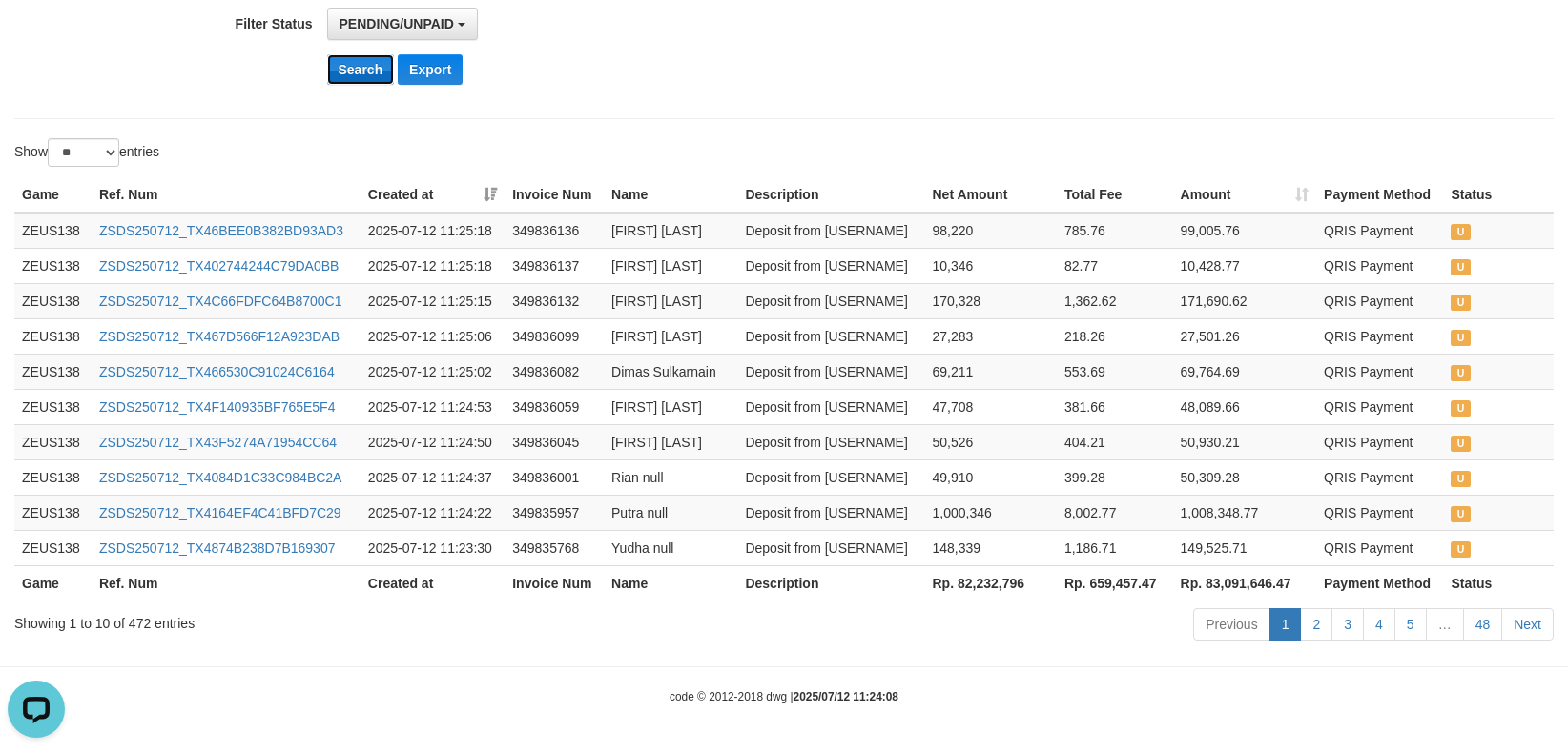 click on "Search" at bounding box center [361, 70] 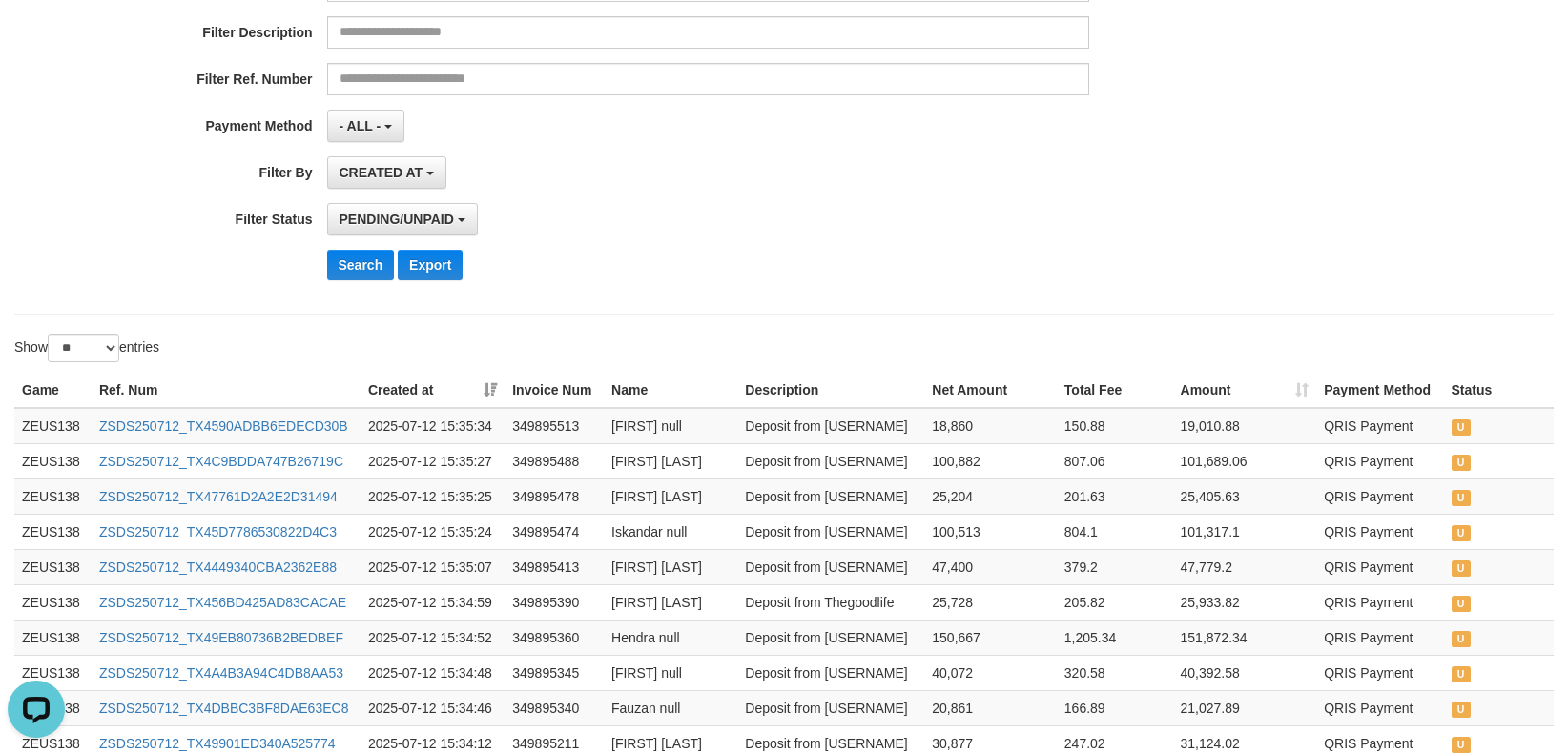 scroll, scrollTop: 10, scrollLeft: 0, axis: vertical 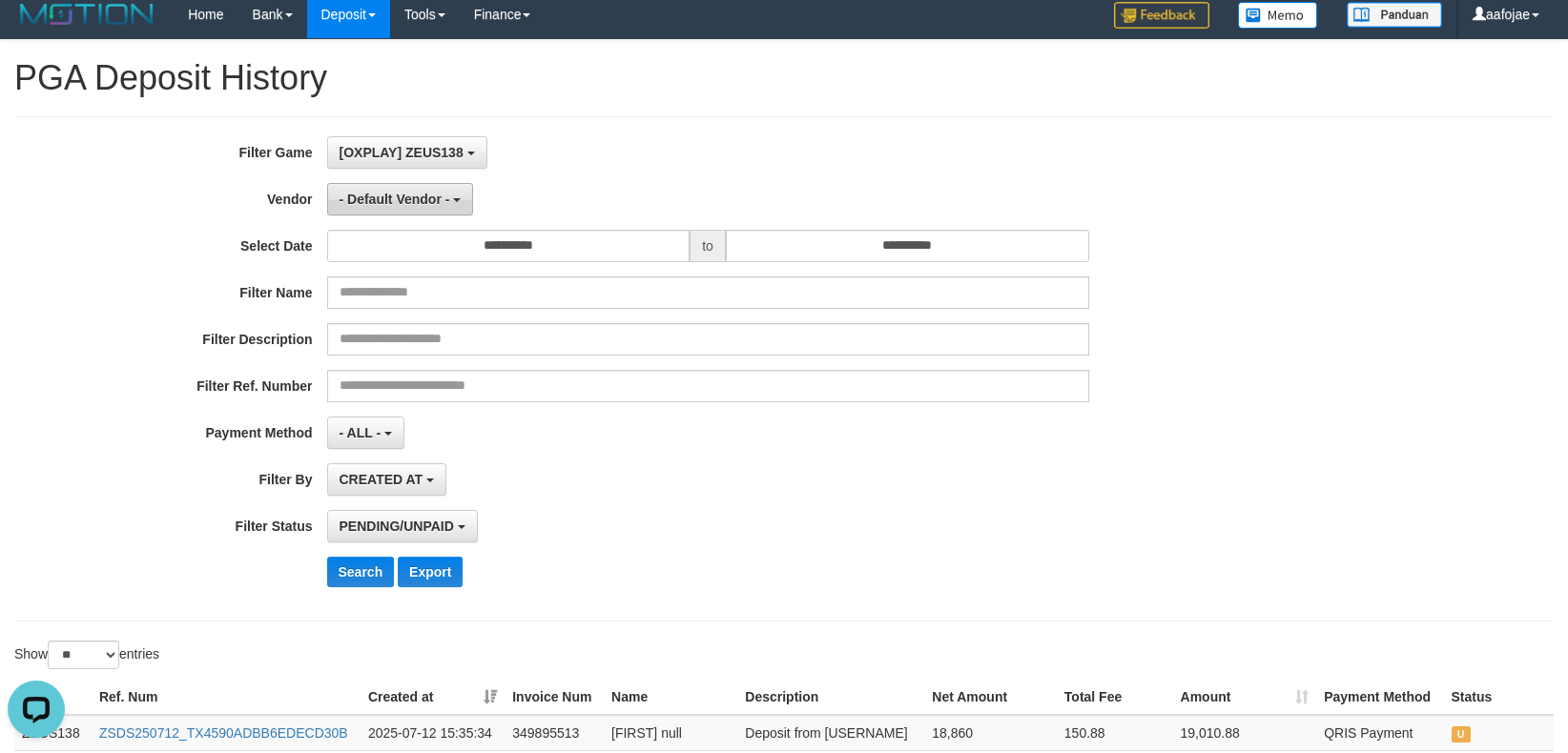 click on "- Default Vendor -" at bounding box center [401, 199] 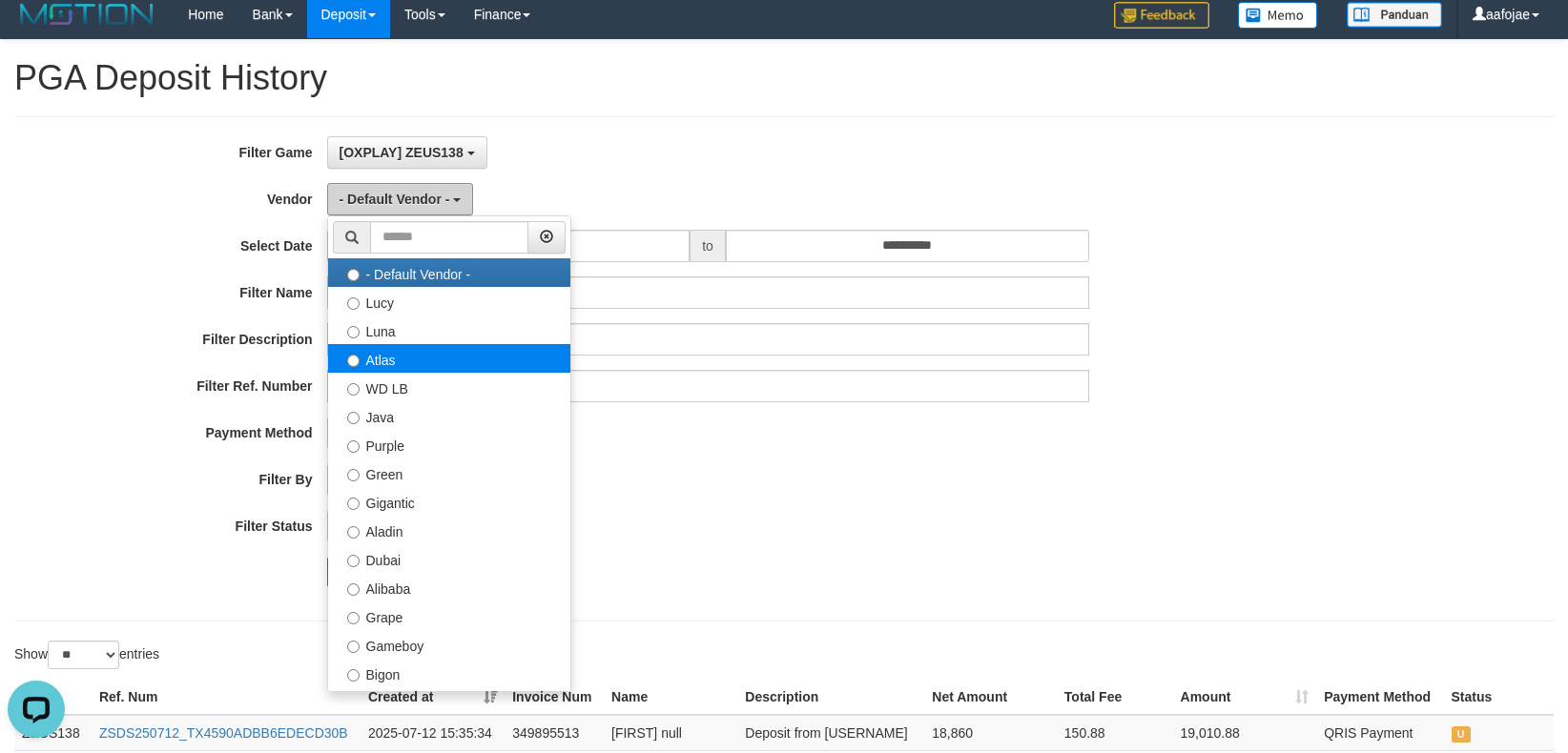 scroll, scrollTop: 0, scrollLeft: 0, axis: both 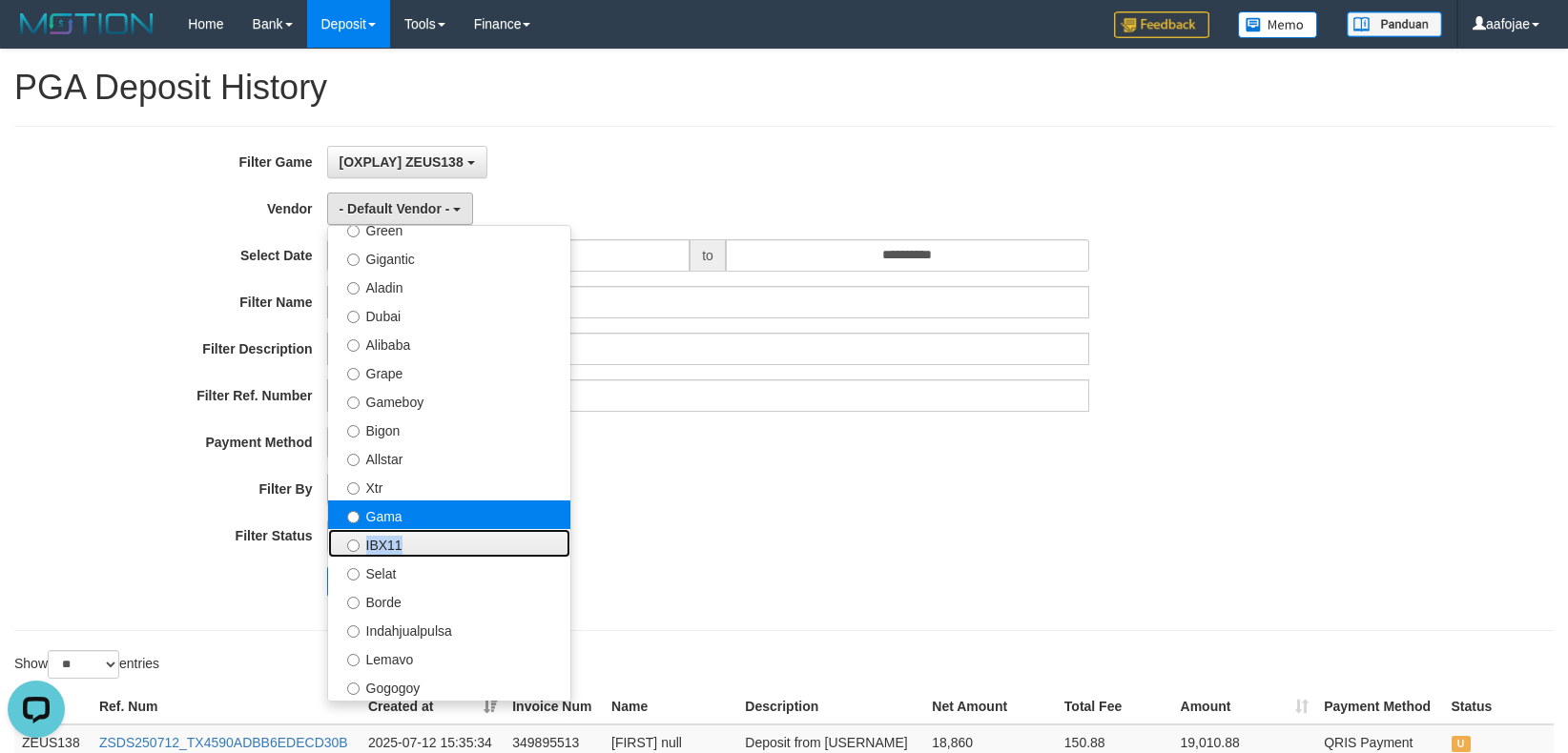 drag, startPoint x: 397, startPoint y: 532, endPoint x: 397, endPoint y: 516, distance: 16 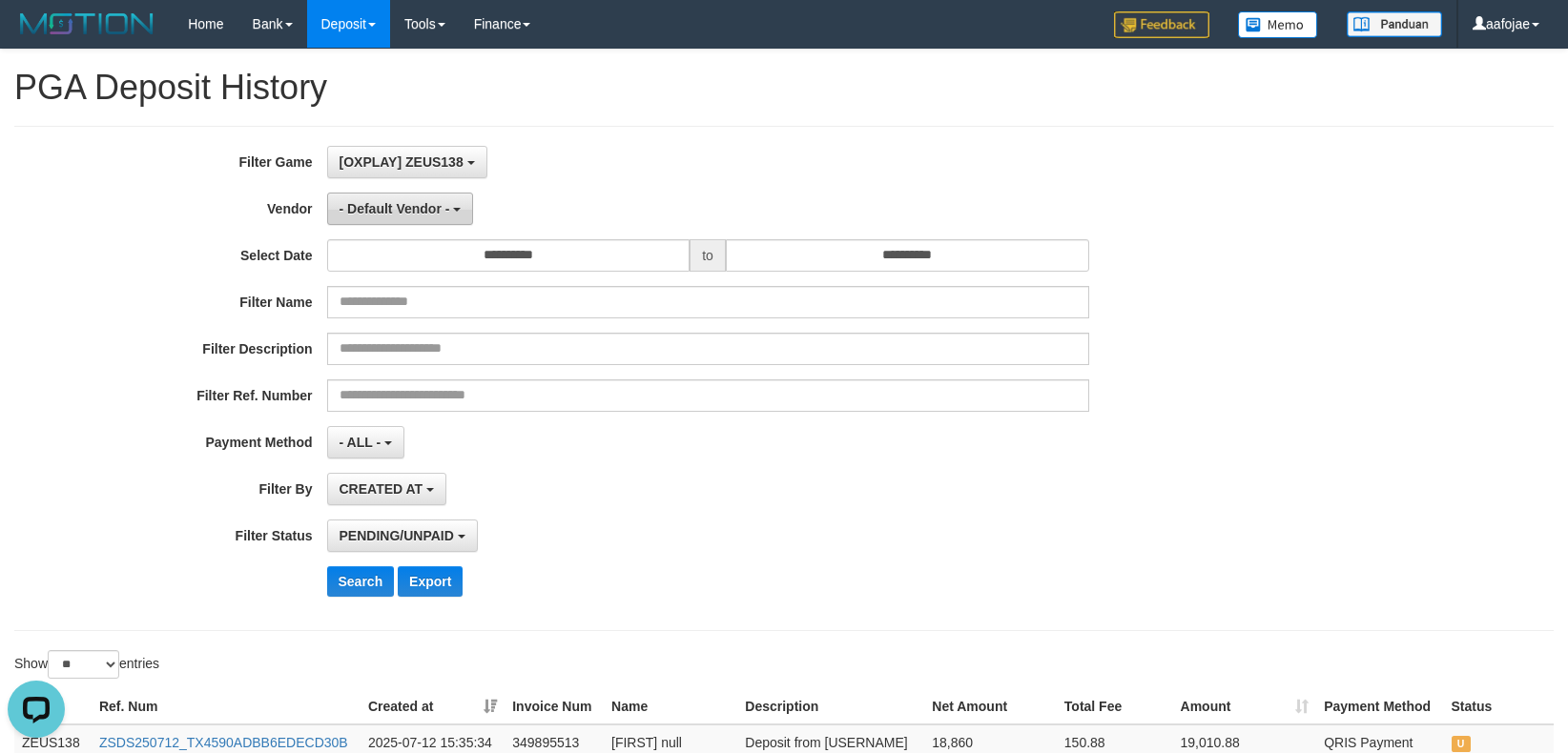 click on "- Default Vendor -" at bounding box center (395, 209) 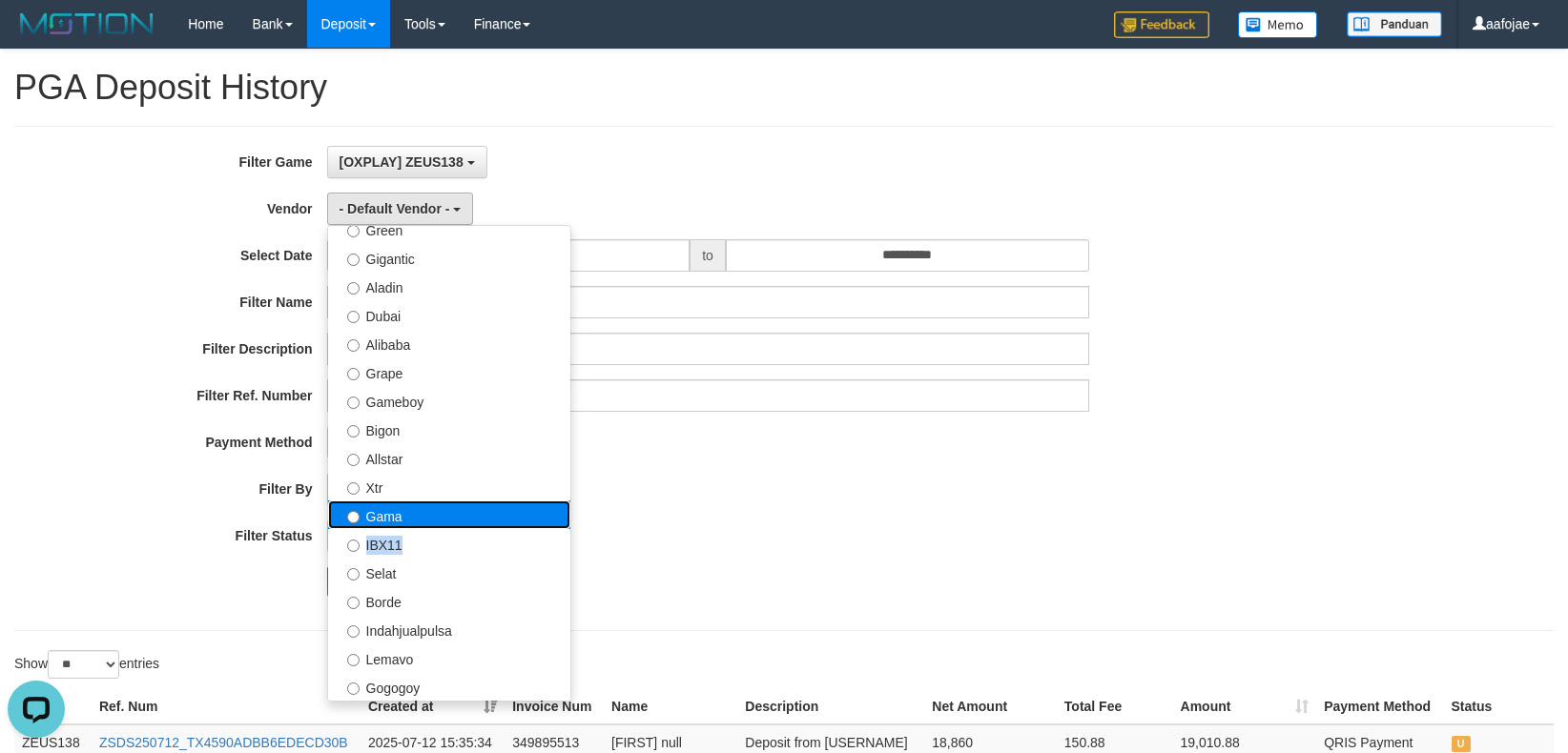 click on "Gama" at bounding box center [449, 515] 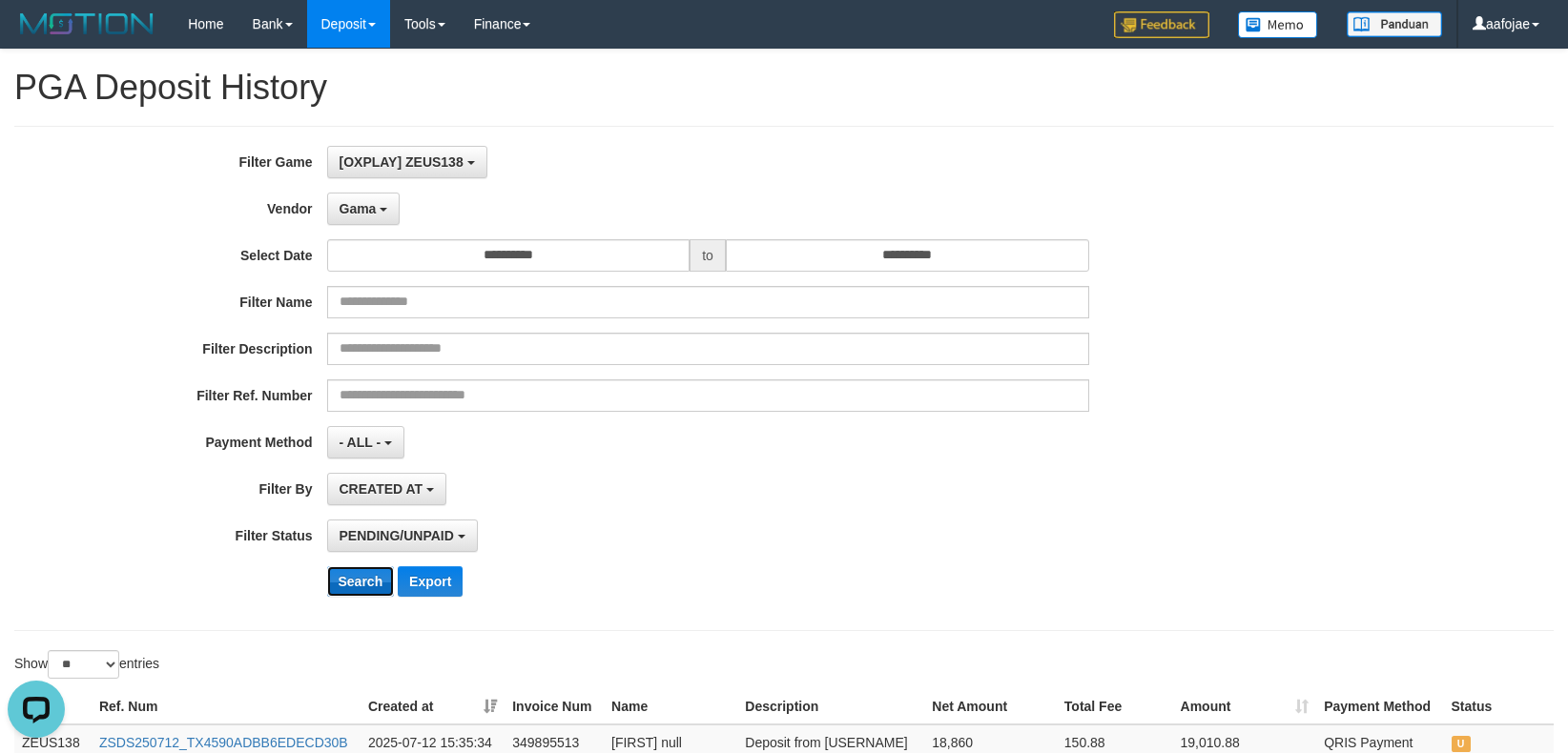 click on "Search" at bounding box center (361, 581) 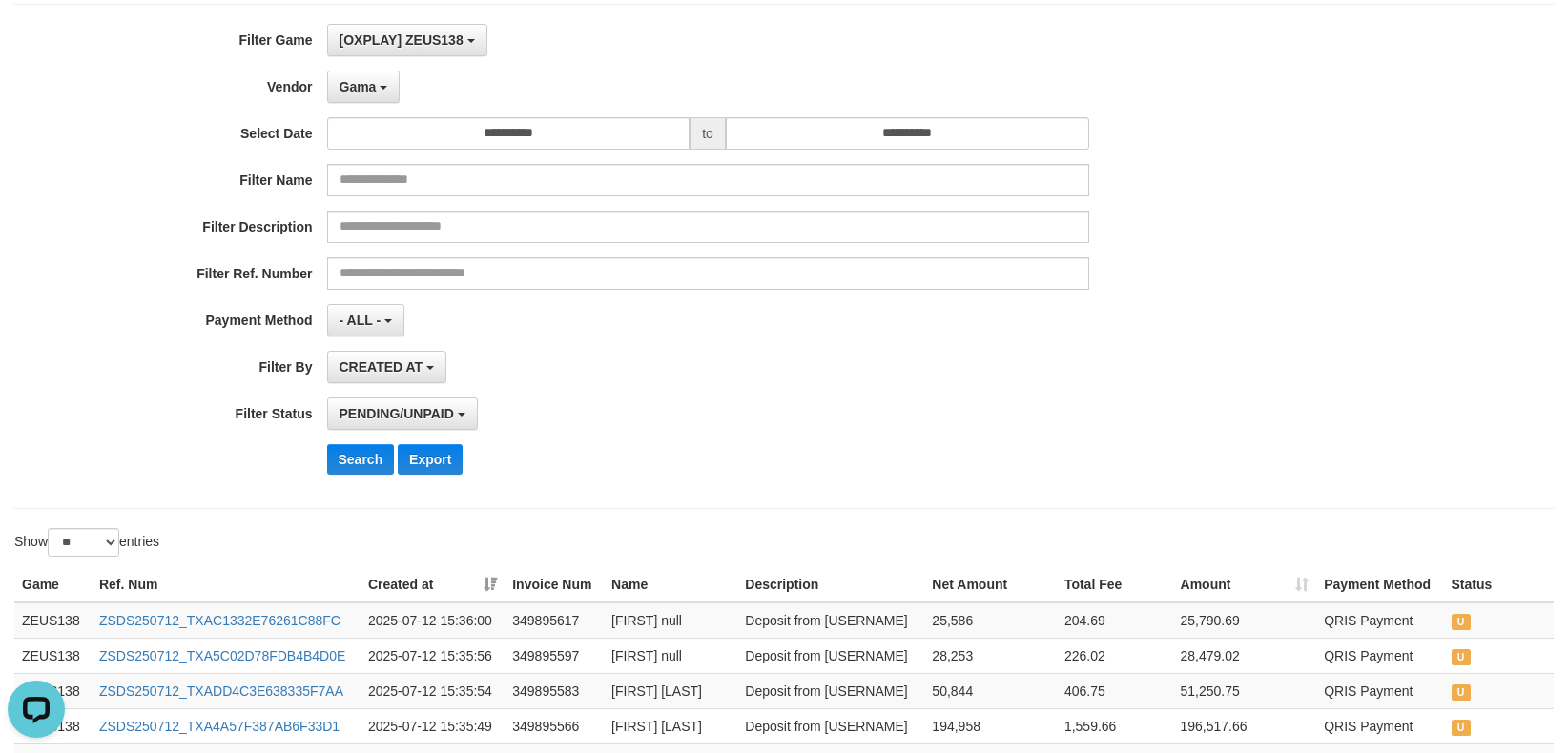scroll, scrollTop: 0, scrollLeft: 0, axis: both 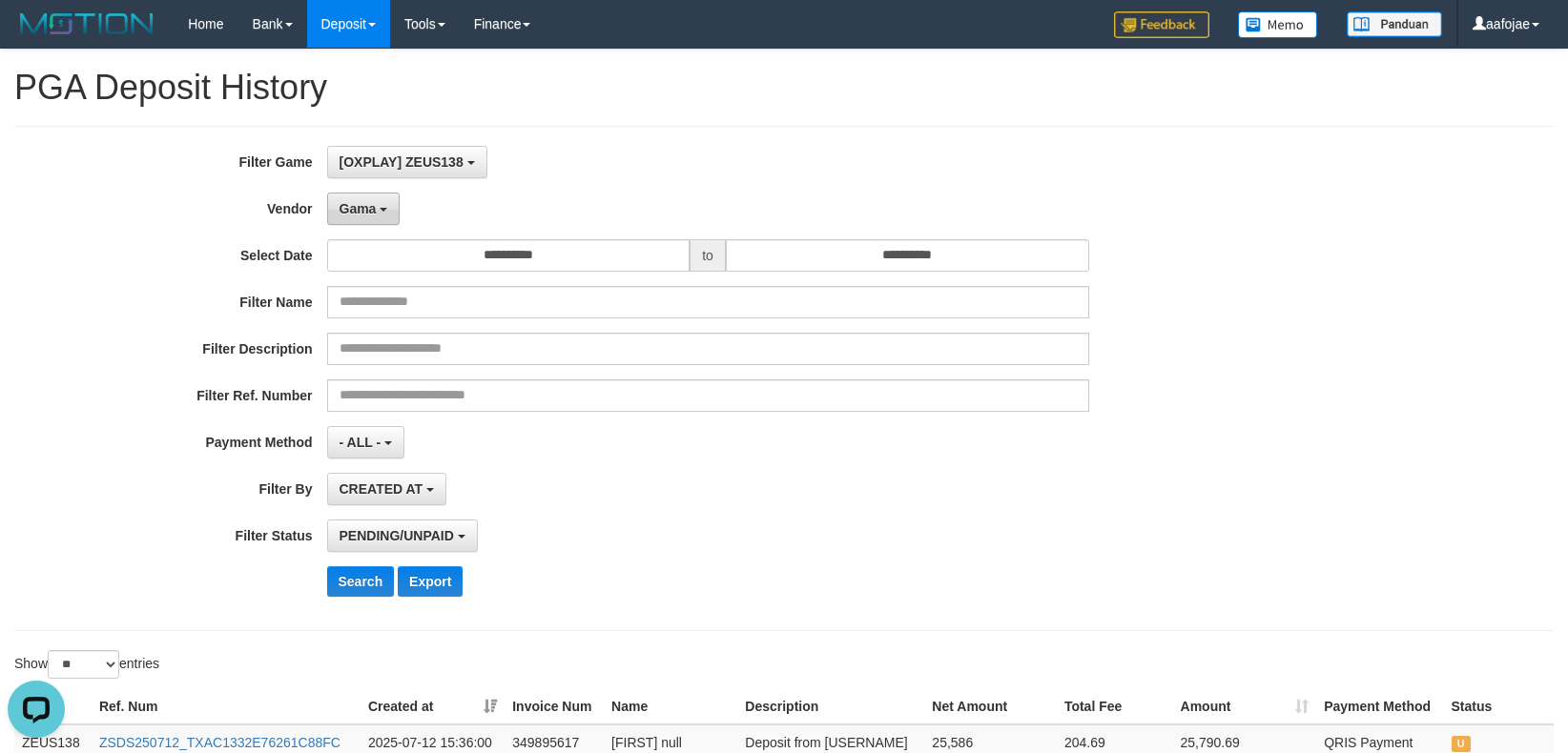 click on "Gama" at bounding box center (358, 209) 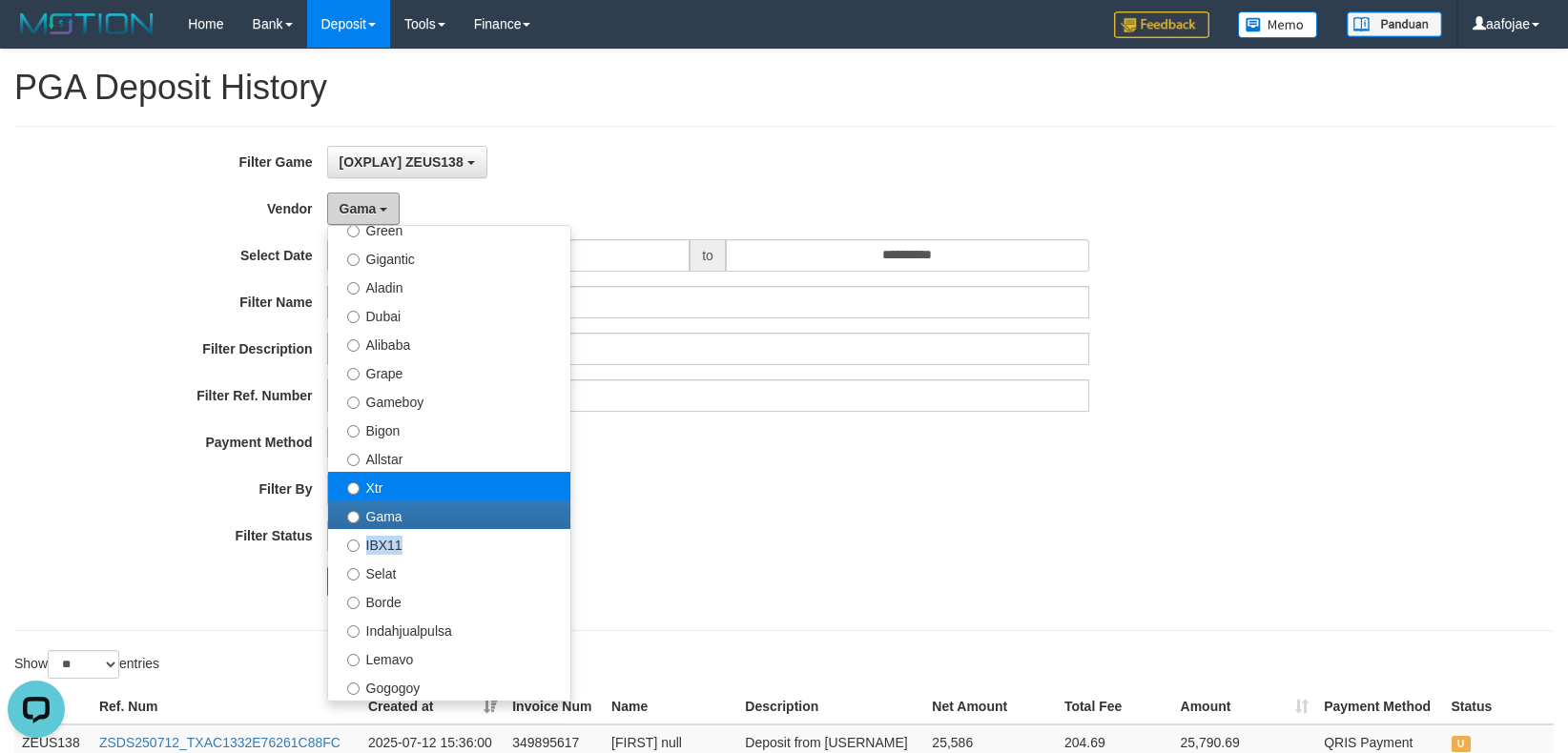 scroll, scrollTop: 656, scrollLeft: 0, axis: vertical 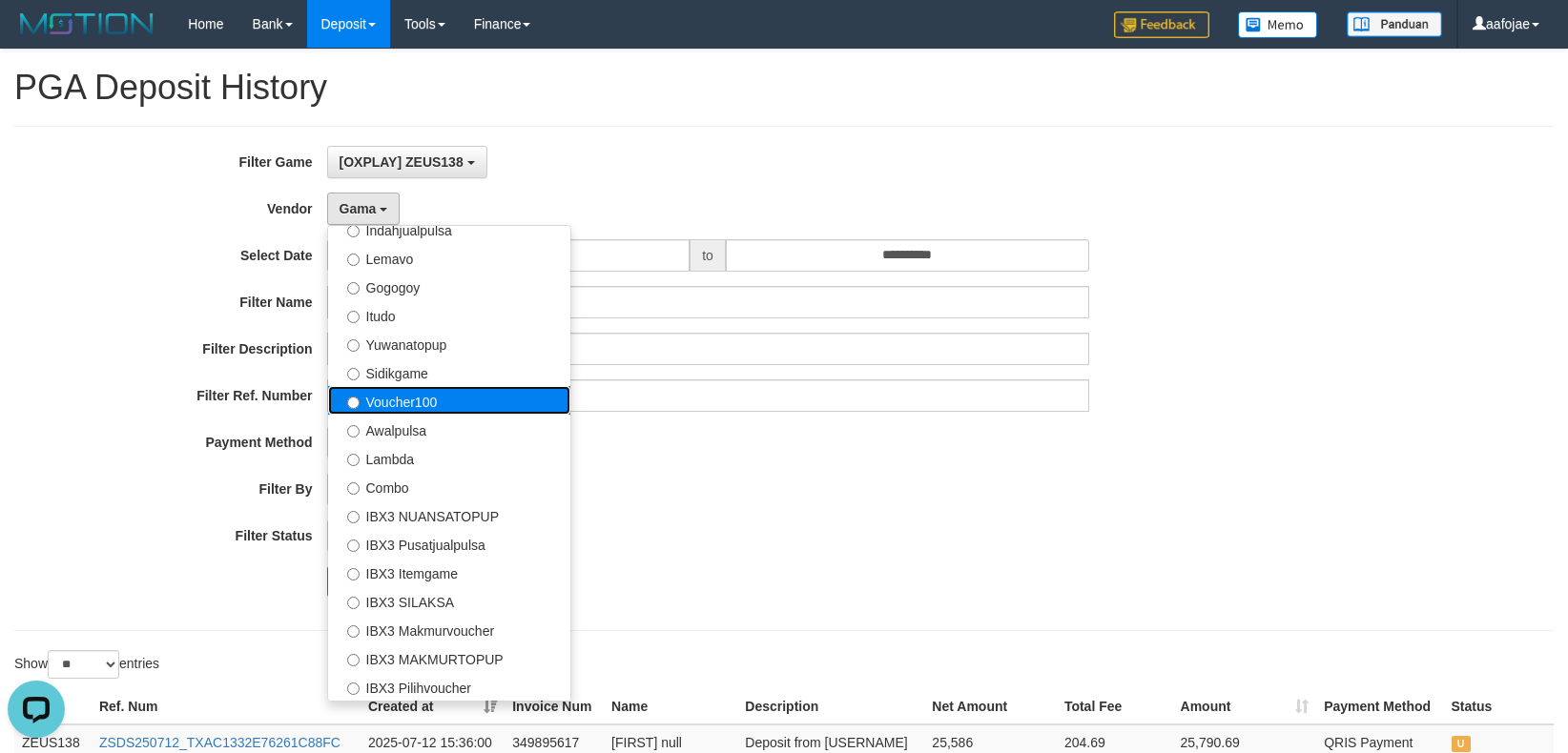 click on "Voucher100" at bounding box center [449, 400] 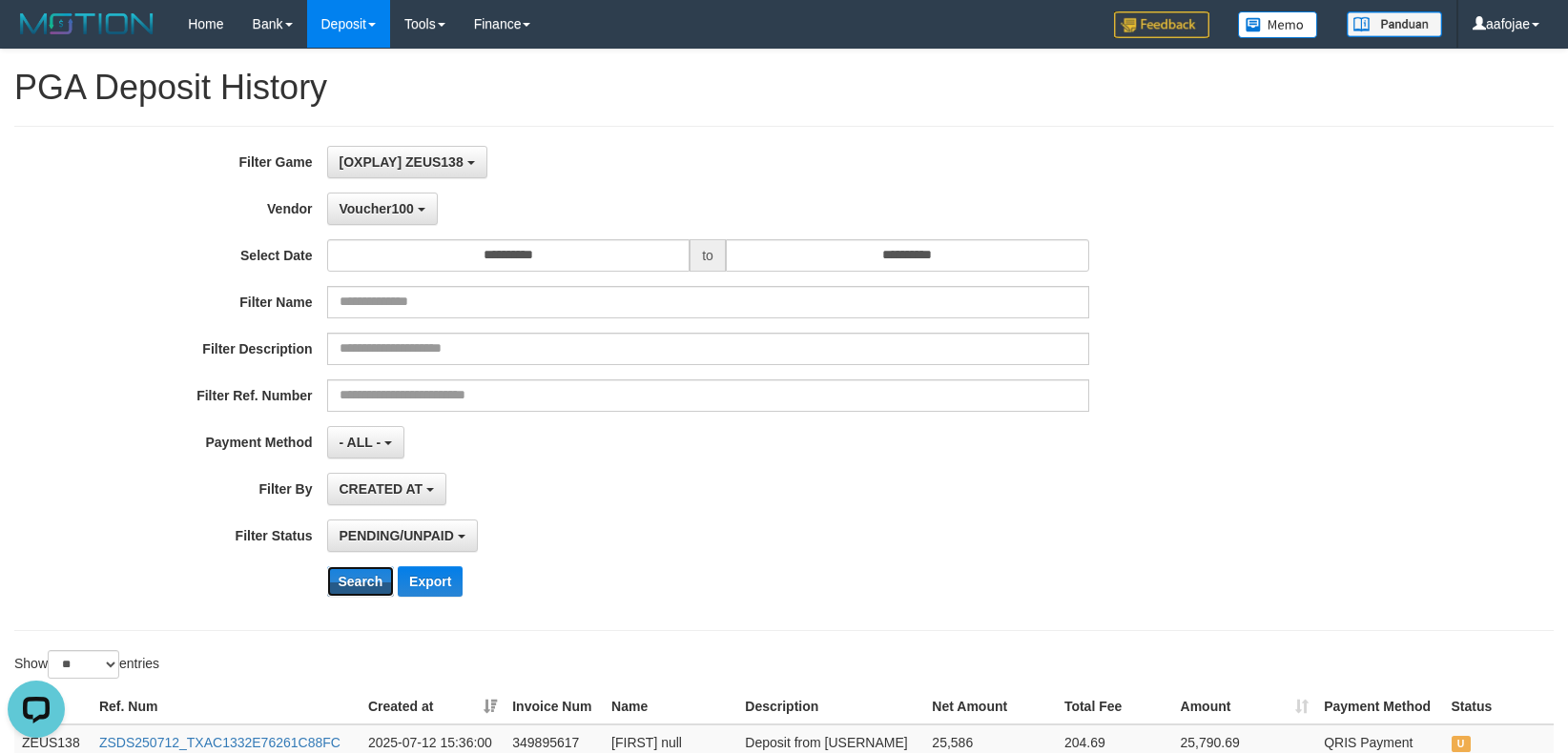 click on "Search" at bounding box center (361, 581) 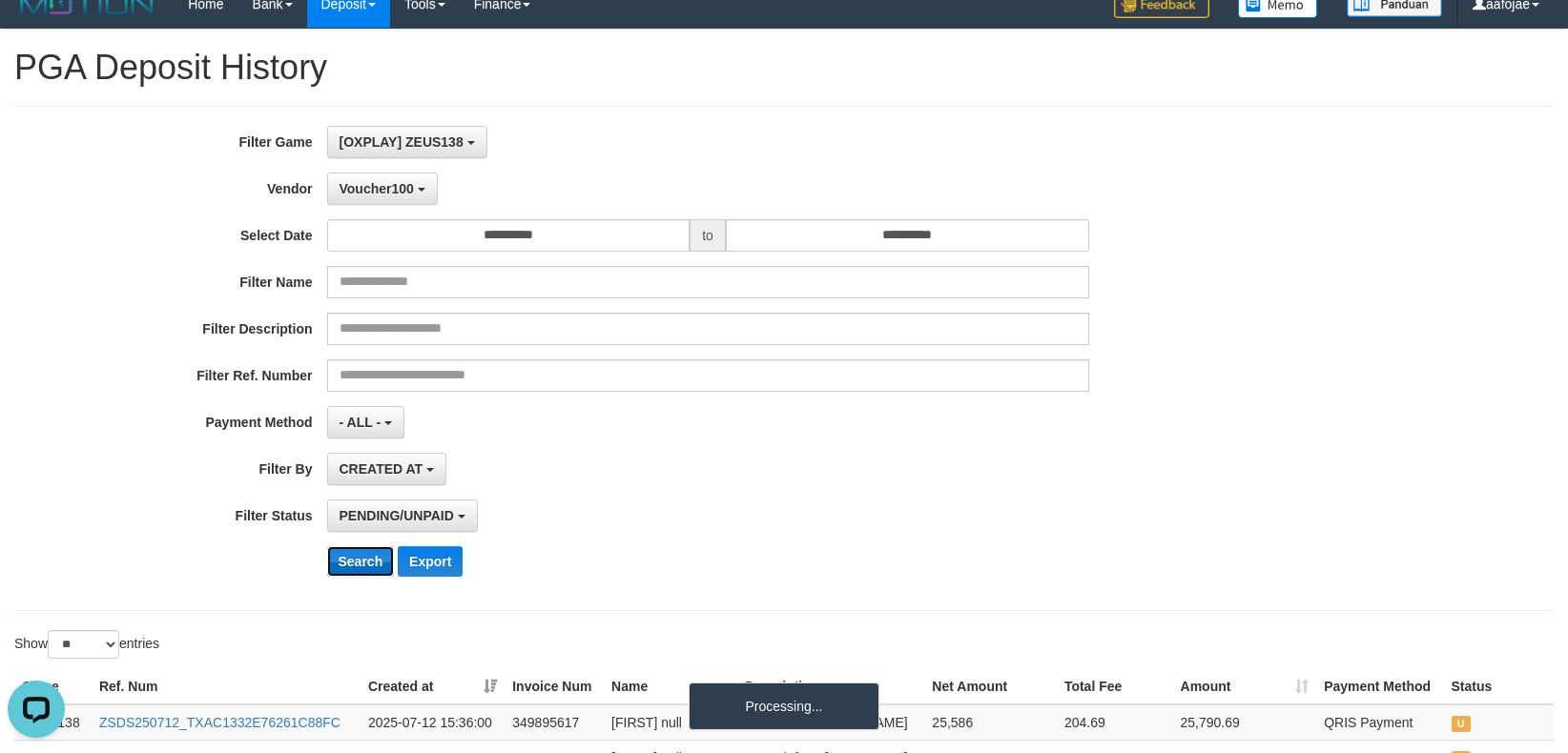 scroll, scrollTop: 538, scrollLeft: 0, axis: vertical 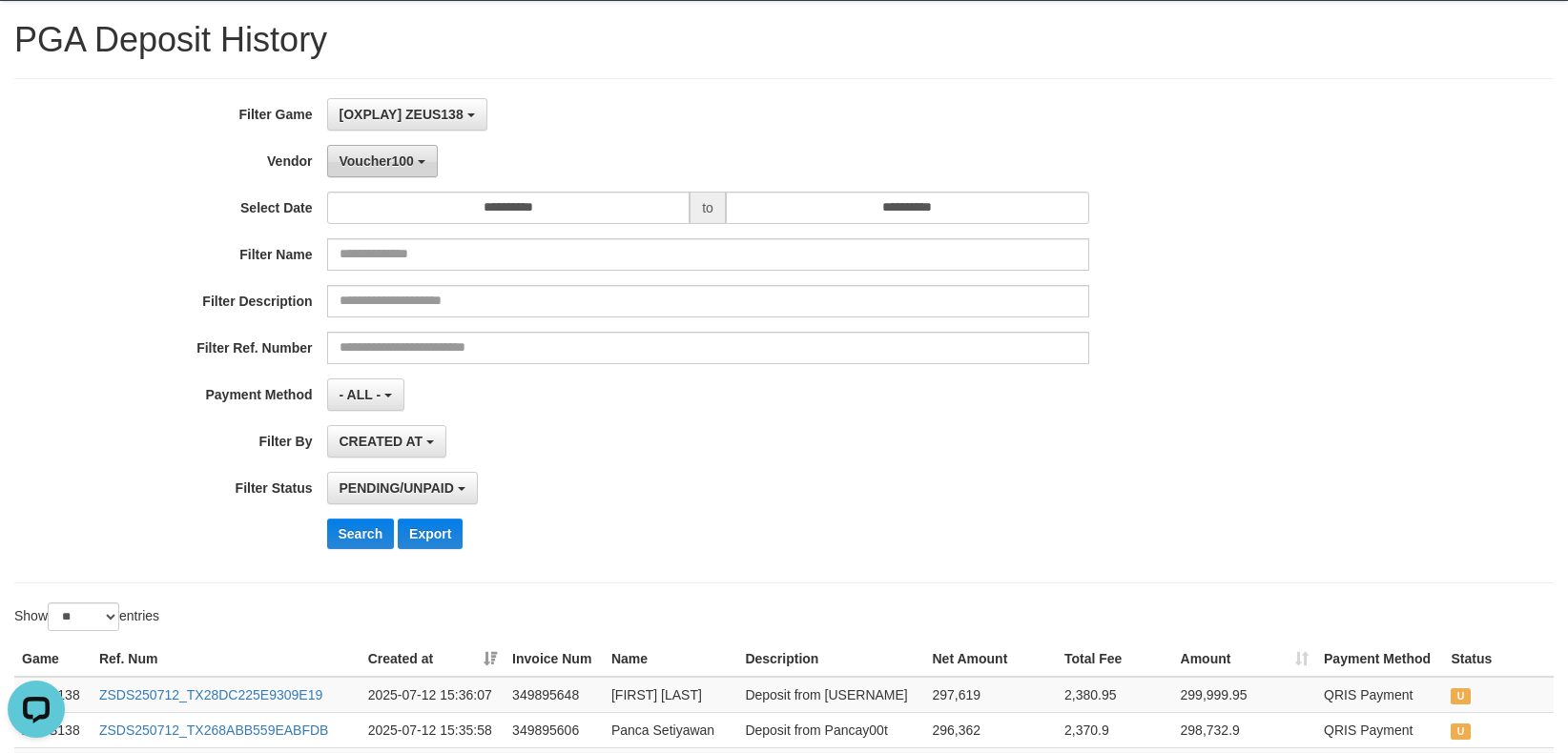 click on "Voucher100" at bounding box center [382, 161] 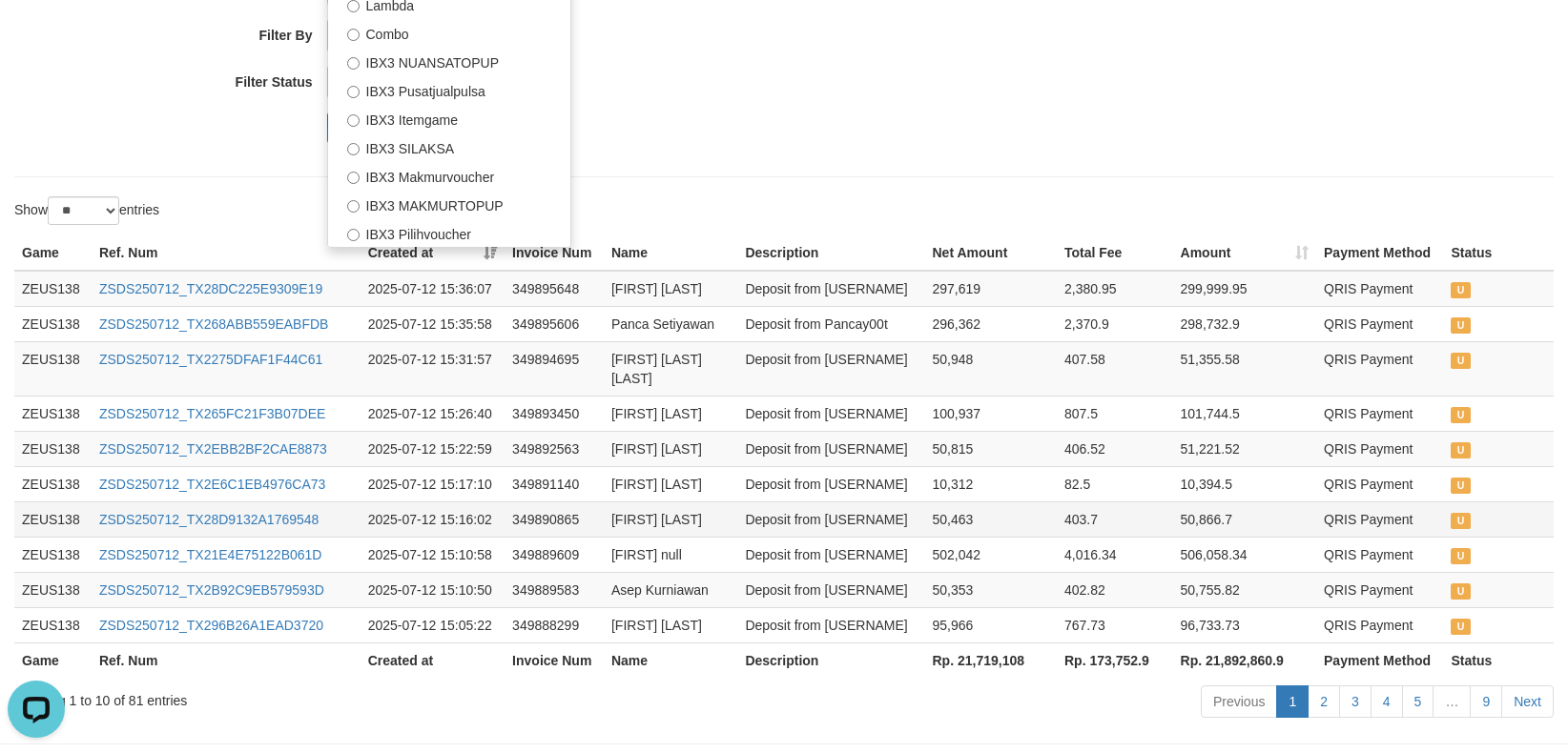 scroll, scrollTop: 557, scrollLeft: 0, axis: vertical 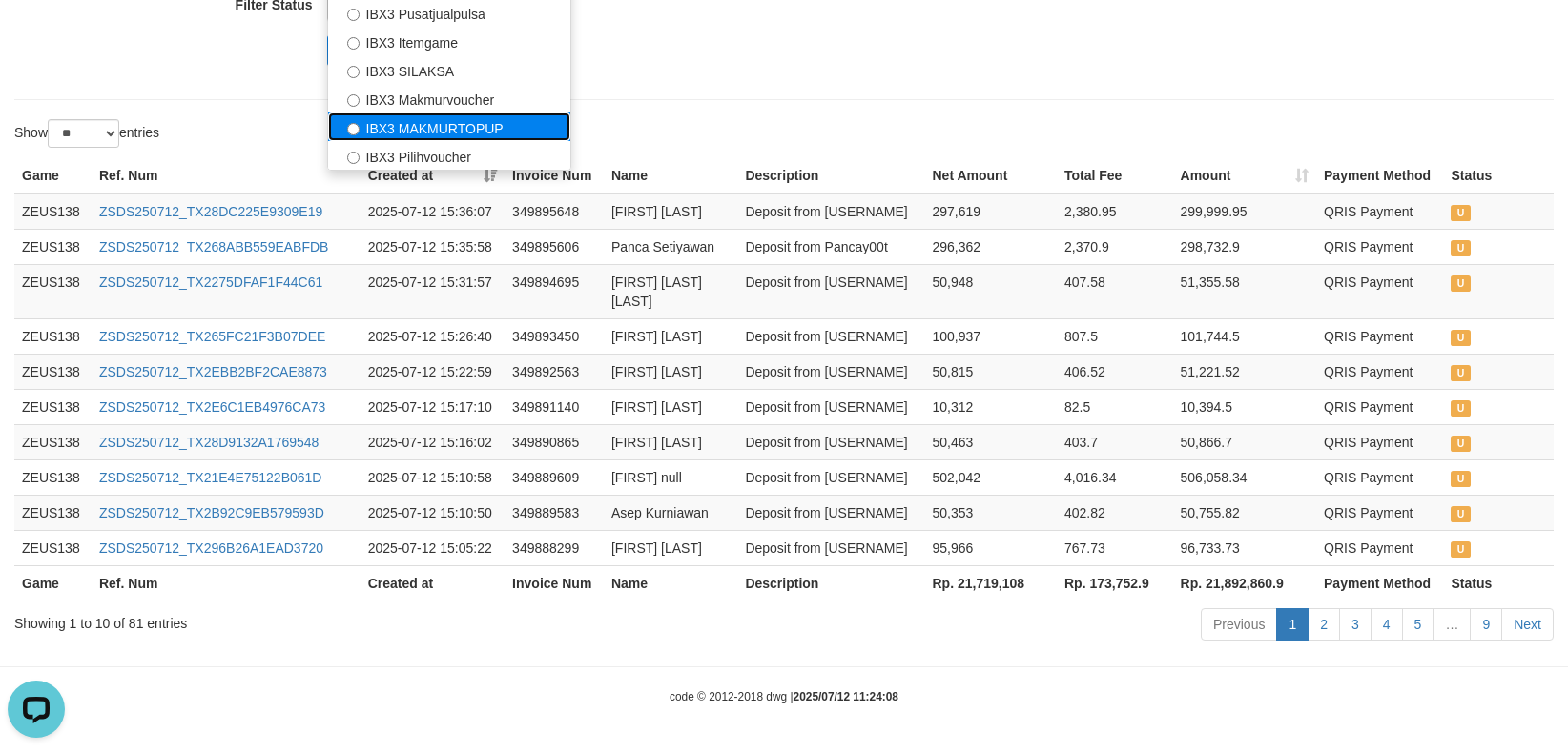 click on "IBX3 MAKMURTOPUP" at bounding box center [449, 127] 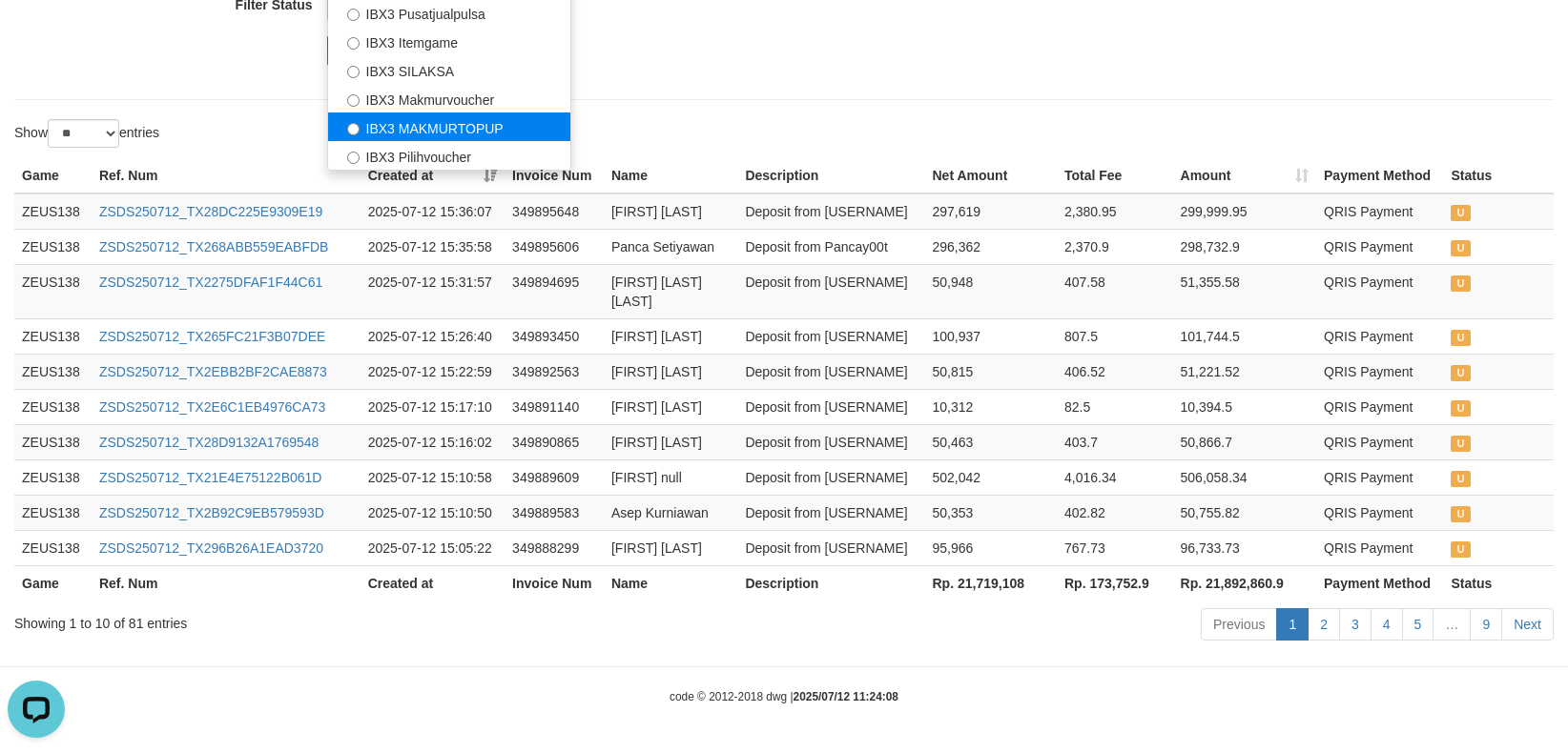 select on "**********" 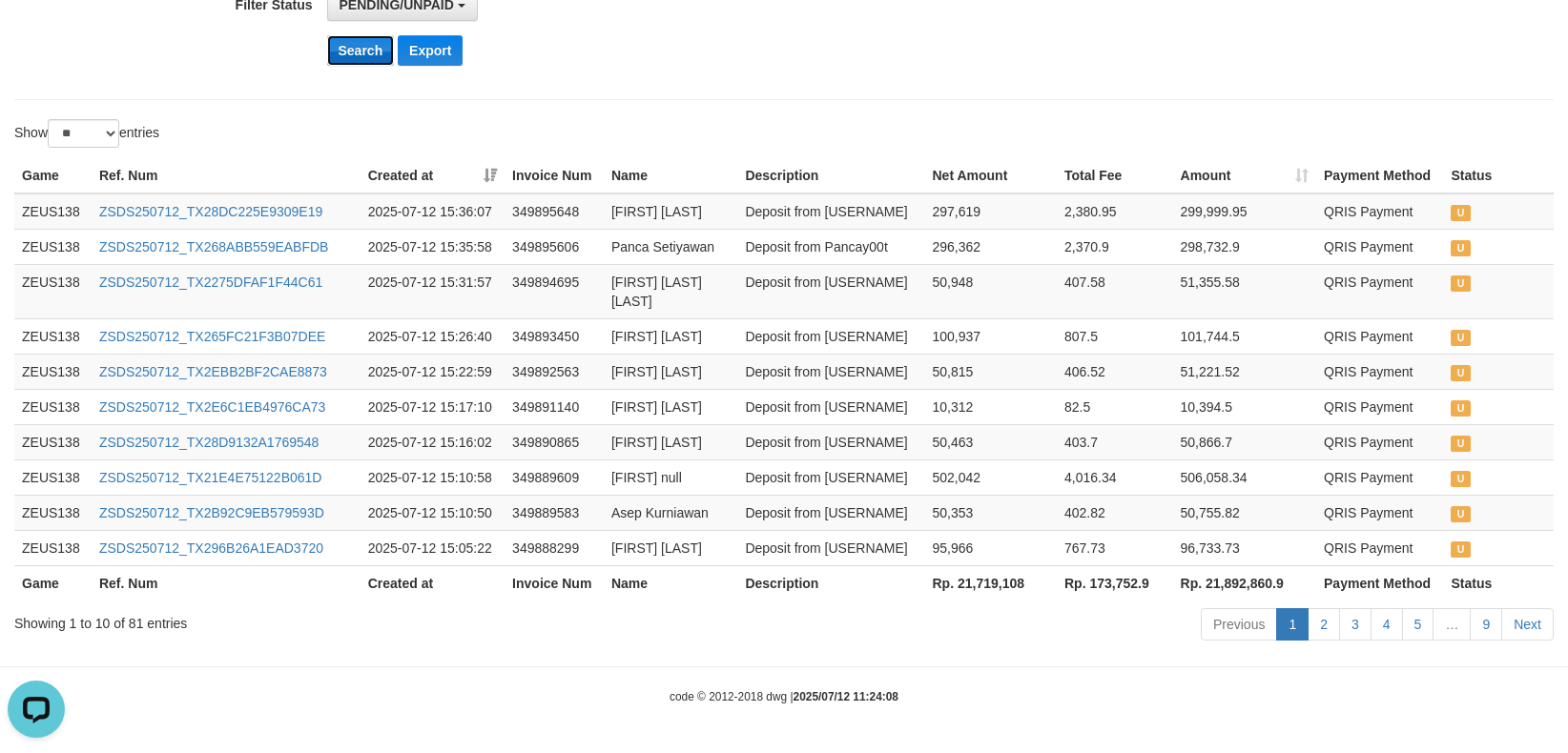click on "Search" at bounding box center (361, 51) 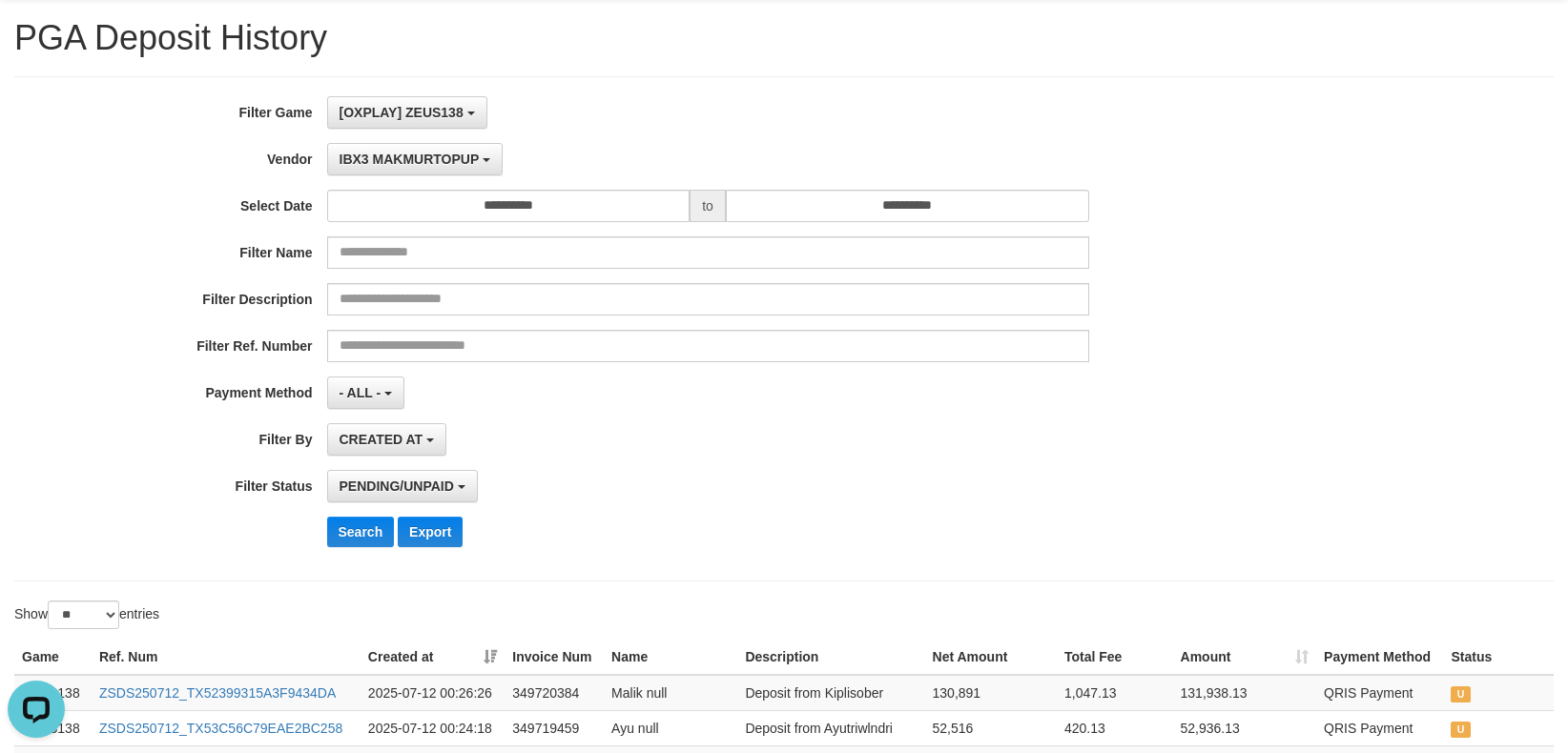 scroll, scrollTop: 29, scrollLeft: 0, axis: vertical 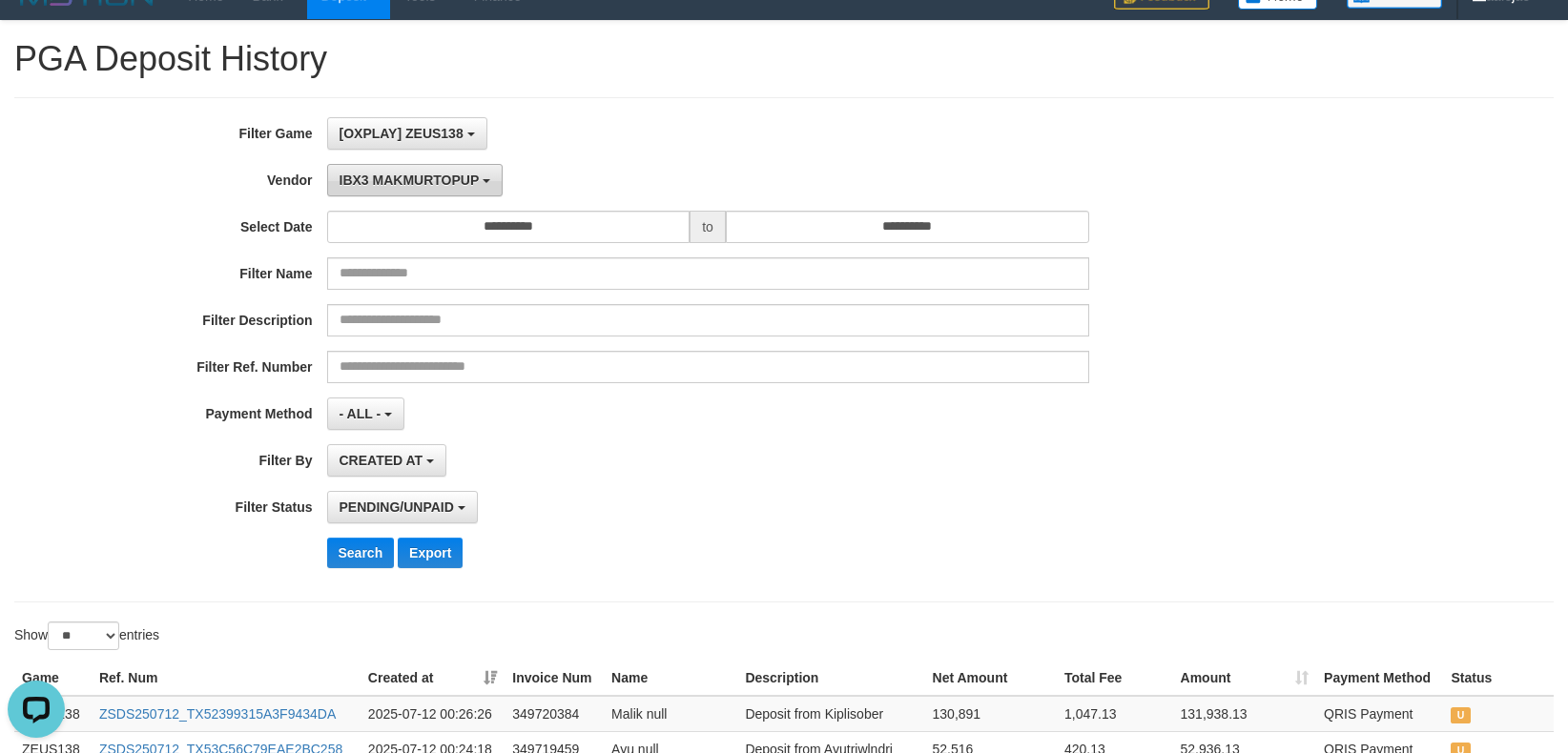 click on "IBX3 MAKMURTOPUP" at bounding box center (409, 180) 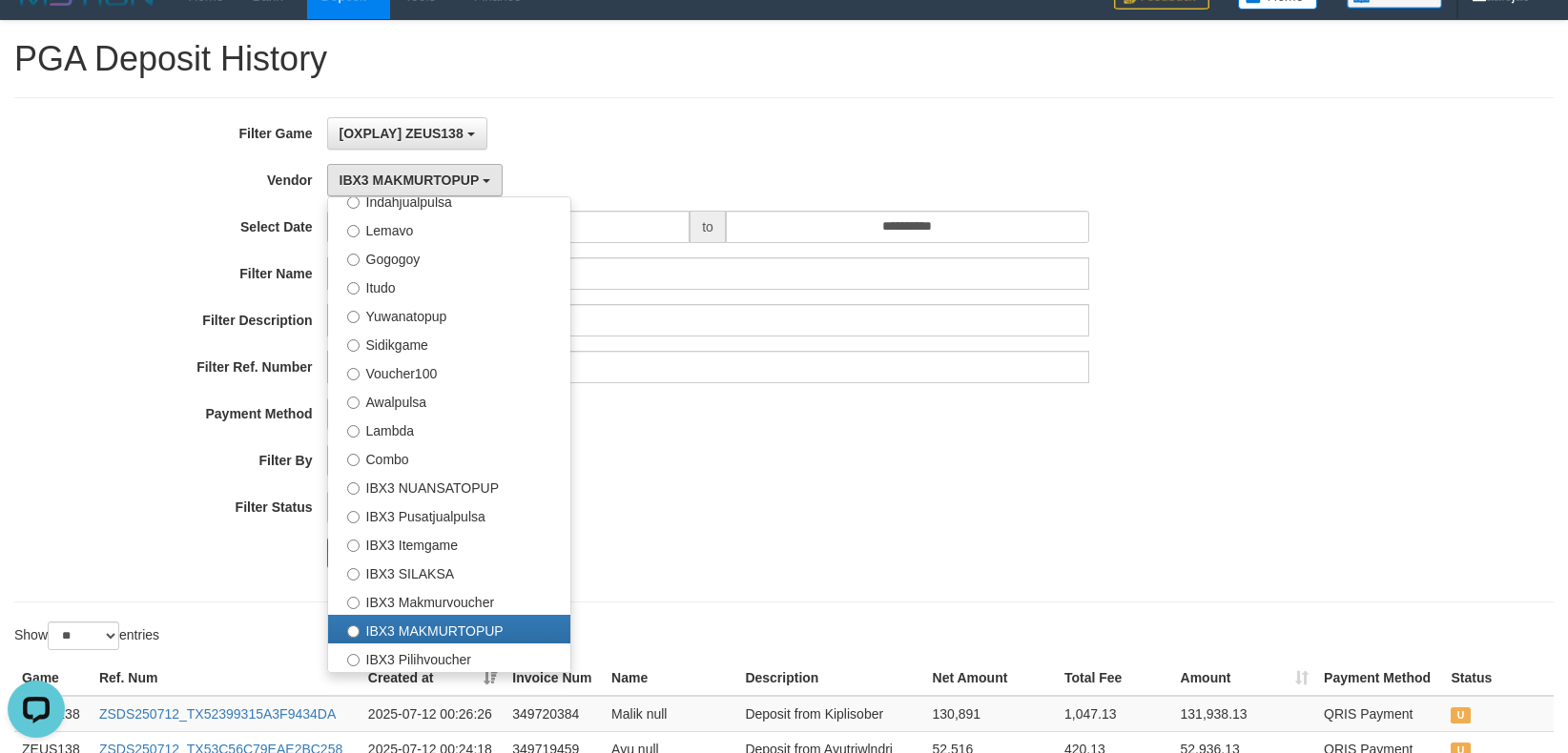 click on "**********" at bounding box center [653, 350] 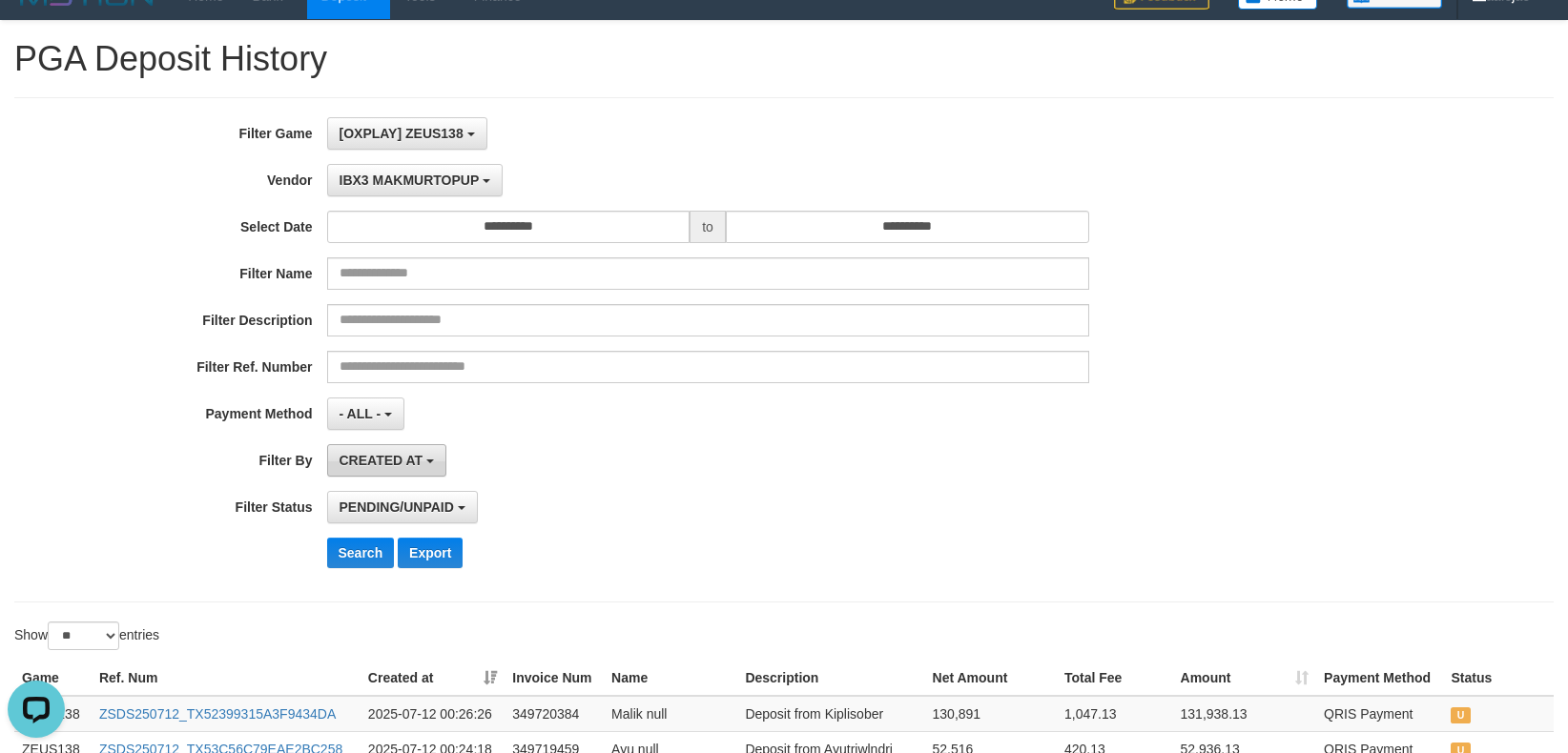 click on "CREATED AT" at bounding box center (382, 460) 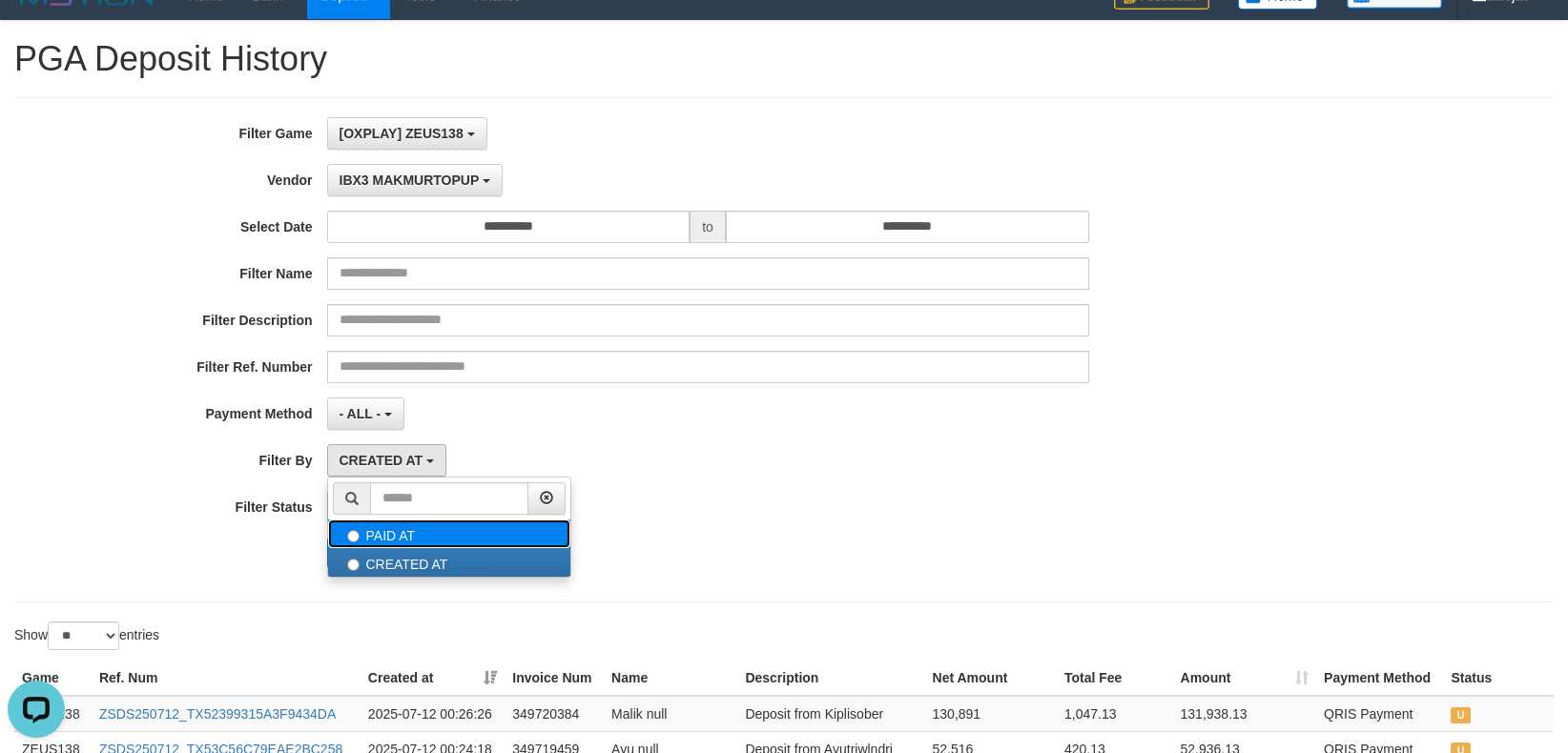 click on "PAID AT" at bounding box center (449, 534) 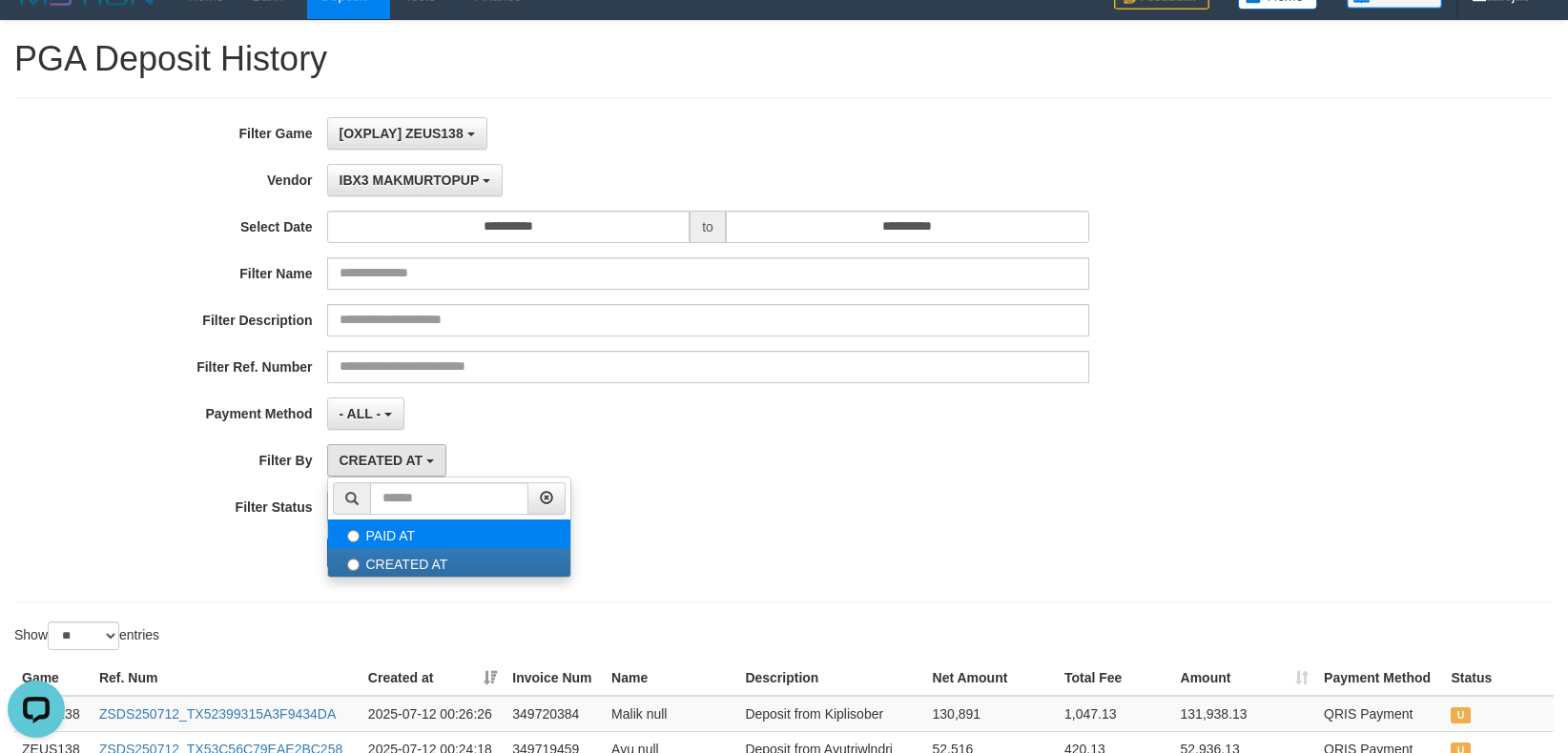 select on "*" 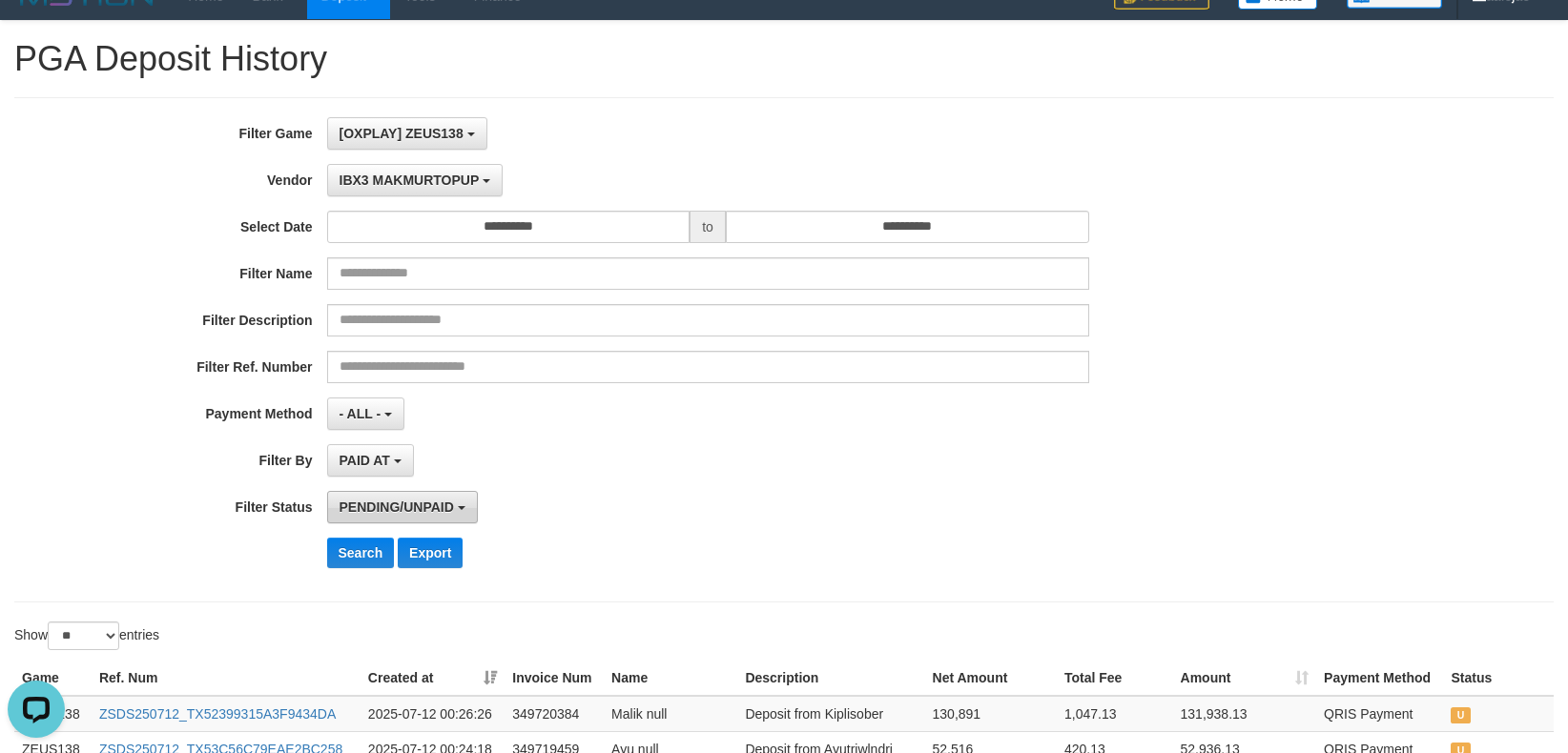 click on "PENDING/UNPAID" at bounding box center [397, 507] 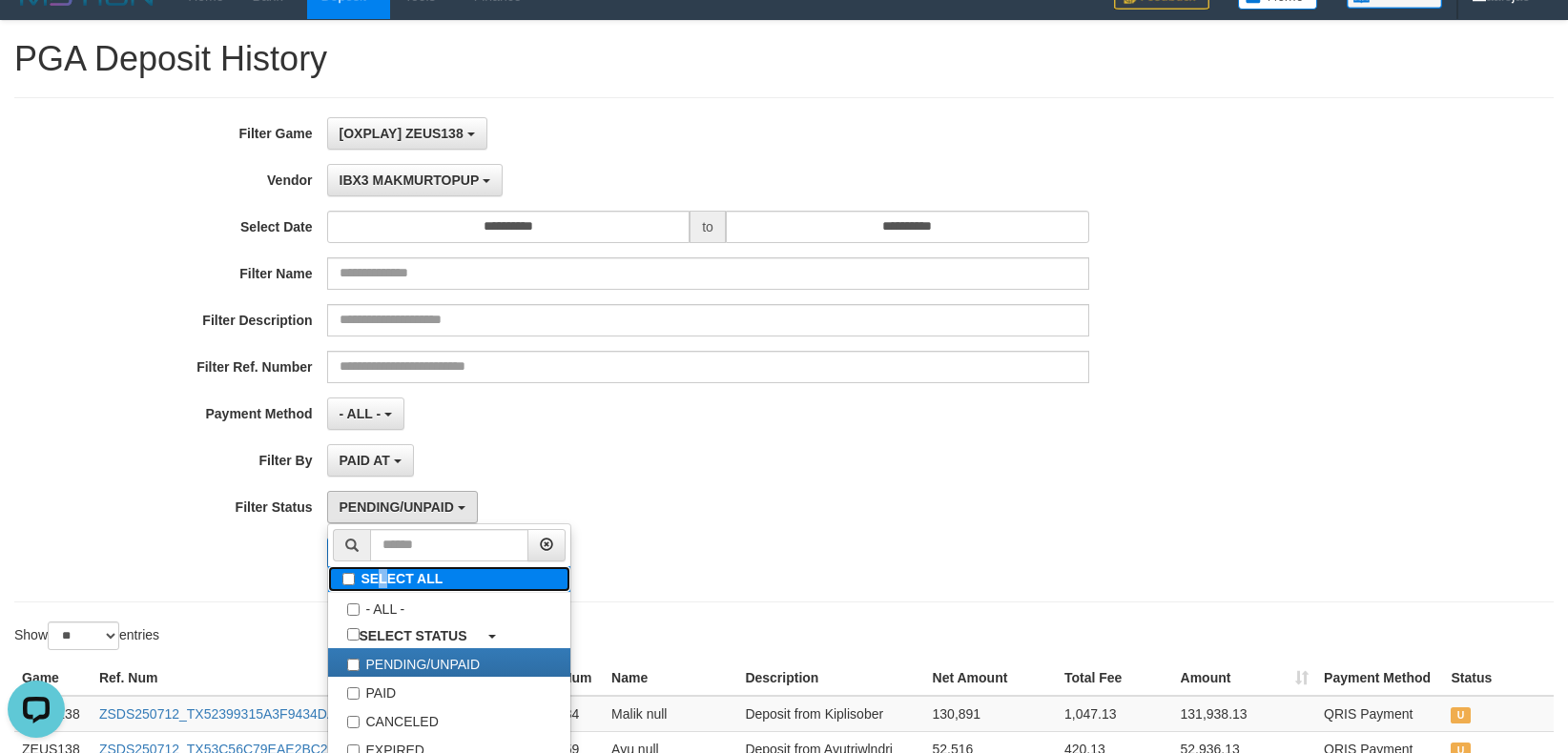click on "SELECT ALL" at bounding box center [449, 579] 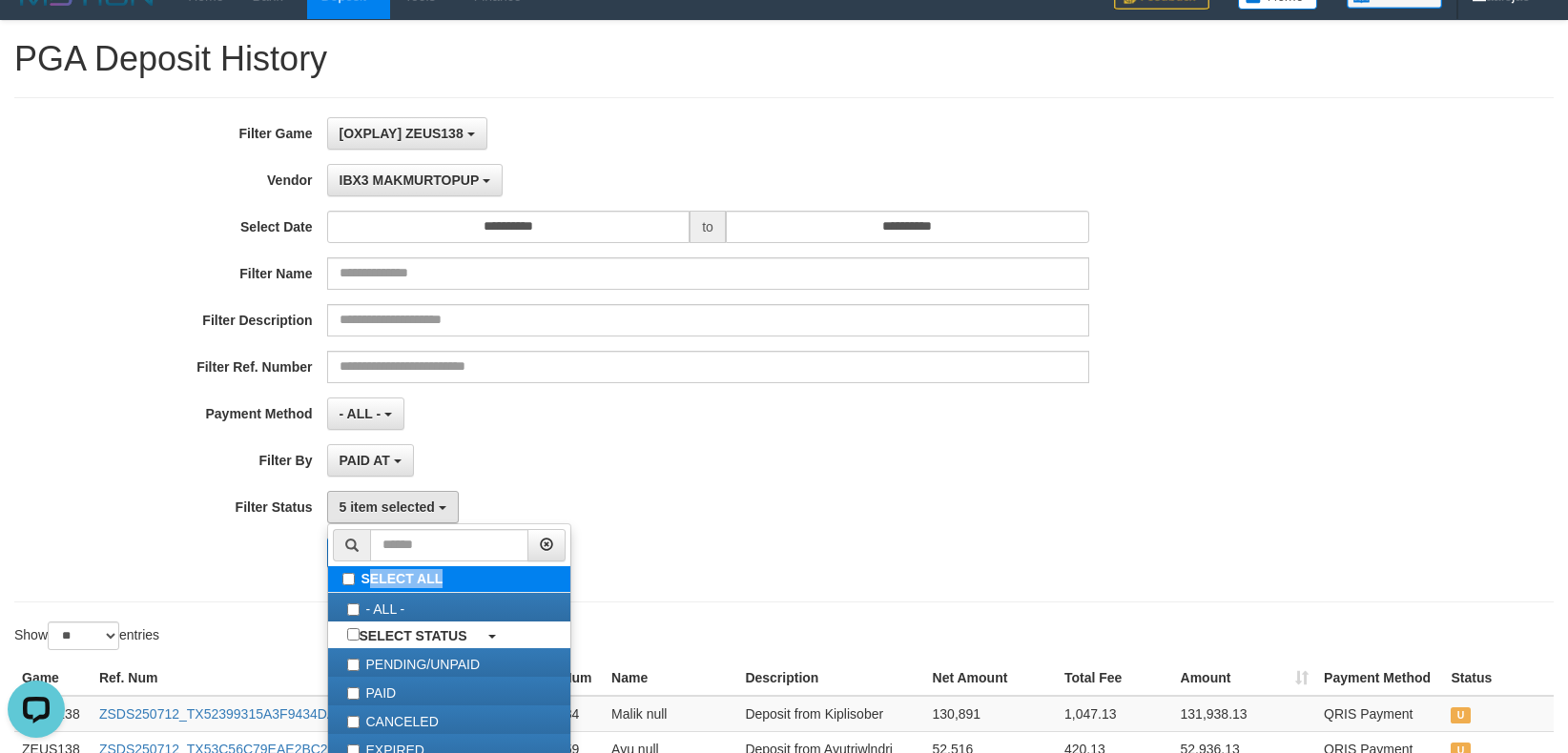click on "SELECT ALL" at bounding box center (449, 579) 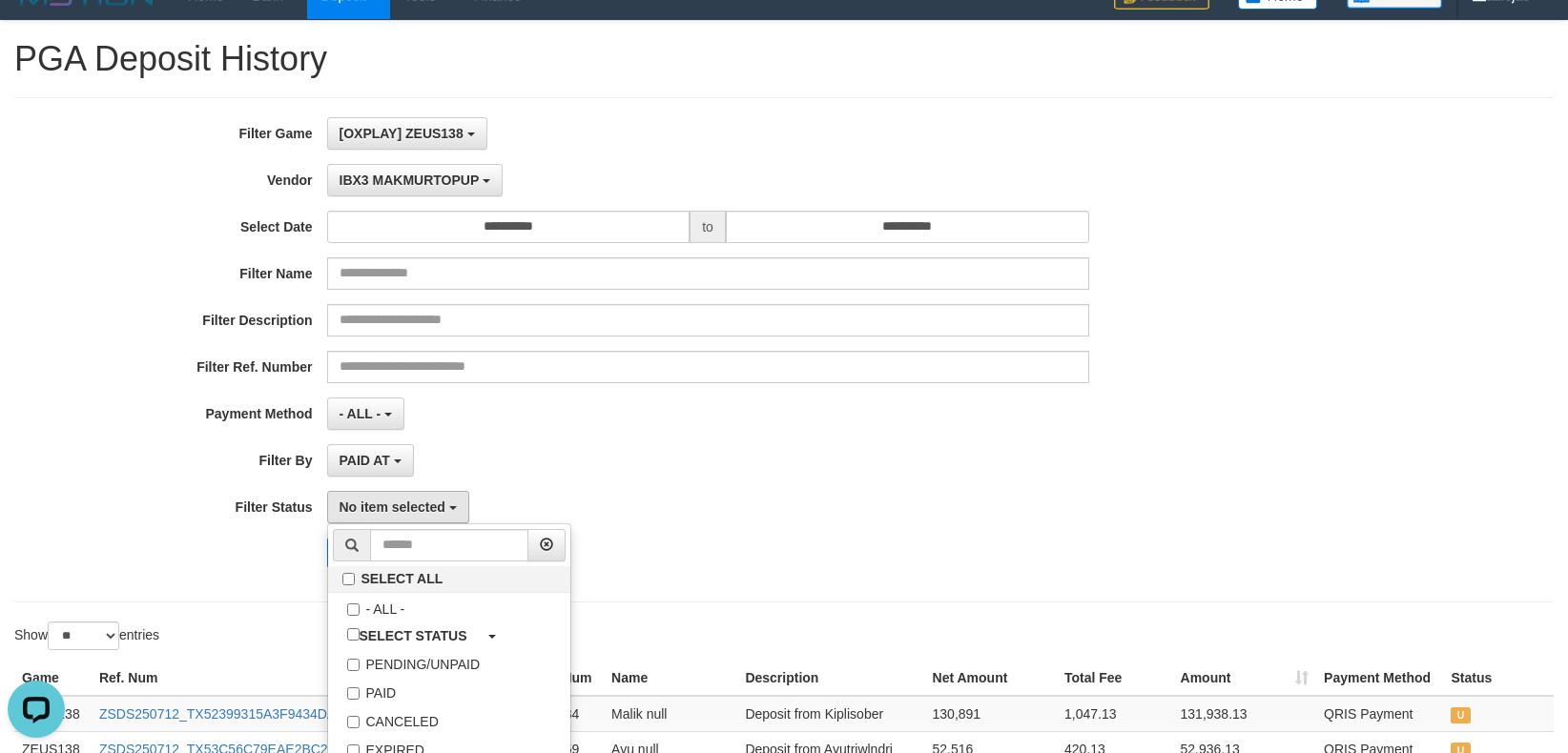 click on "Search
Export" at bounding box center [653, 553] 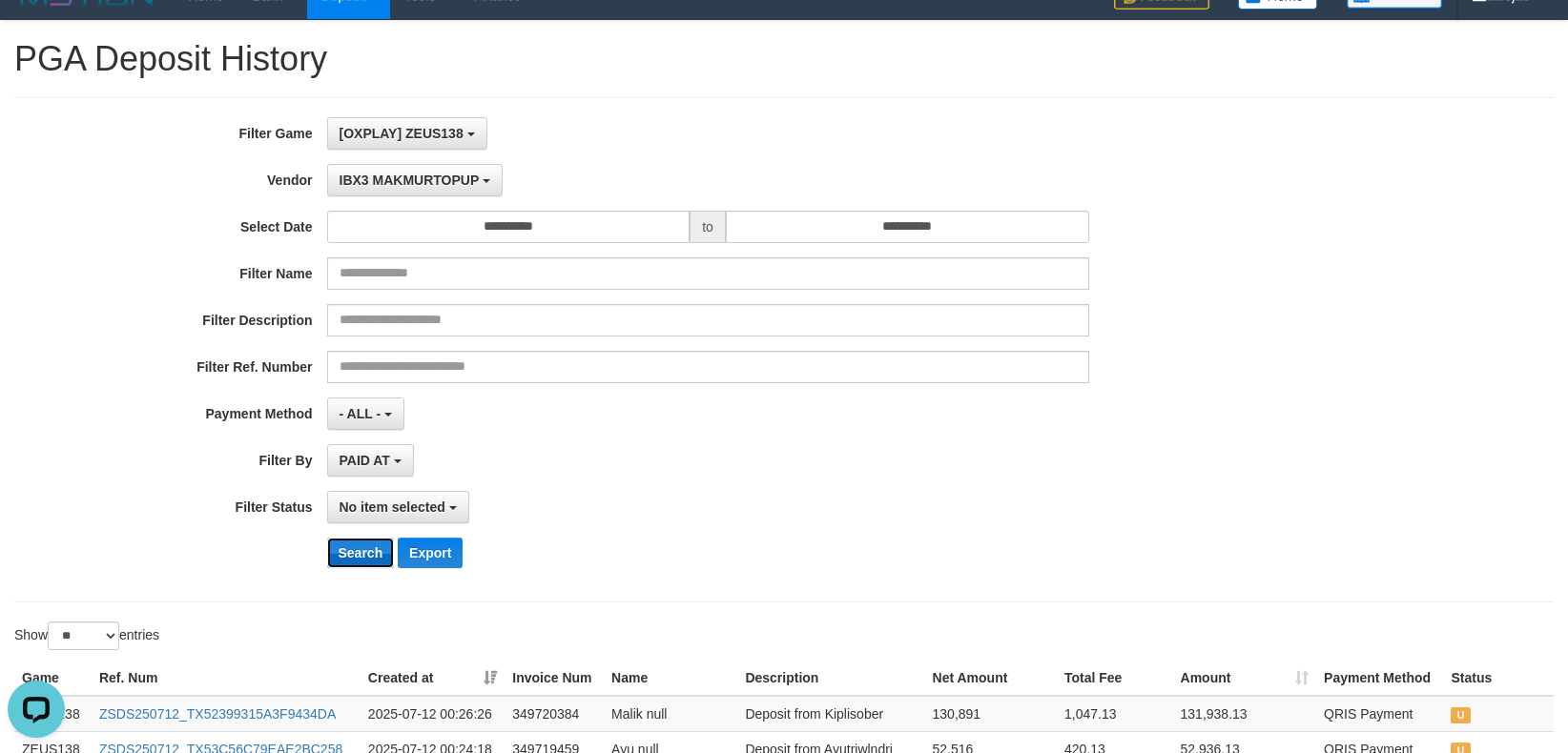 click on "Search" at bounding box center [361, 553] 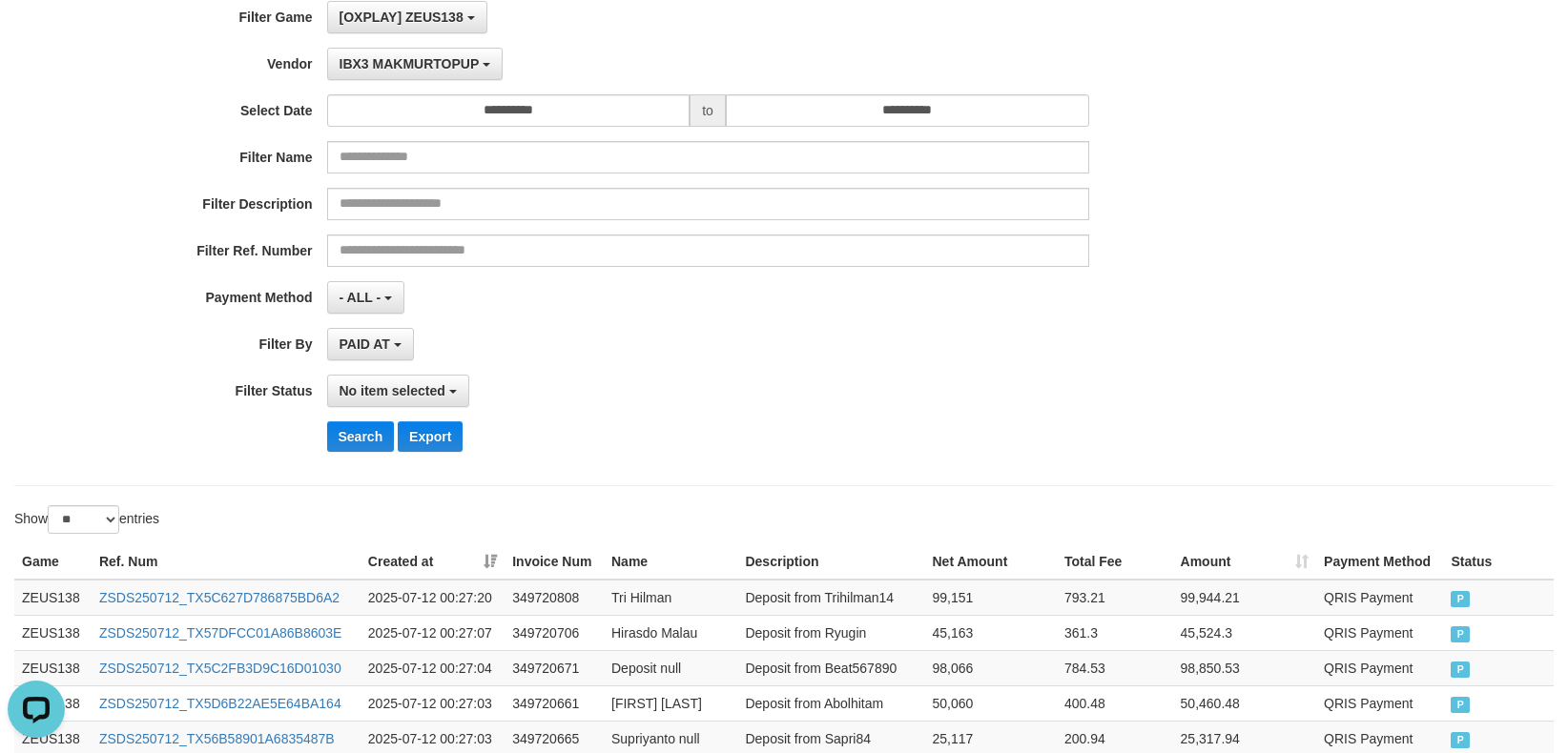 scroll, scrollTop: 0, scrollLeft: 0, axis: both 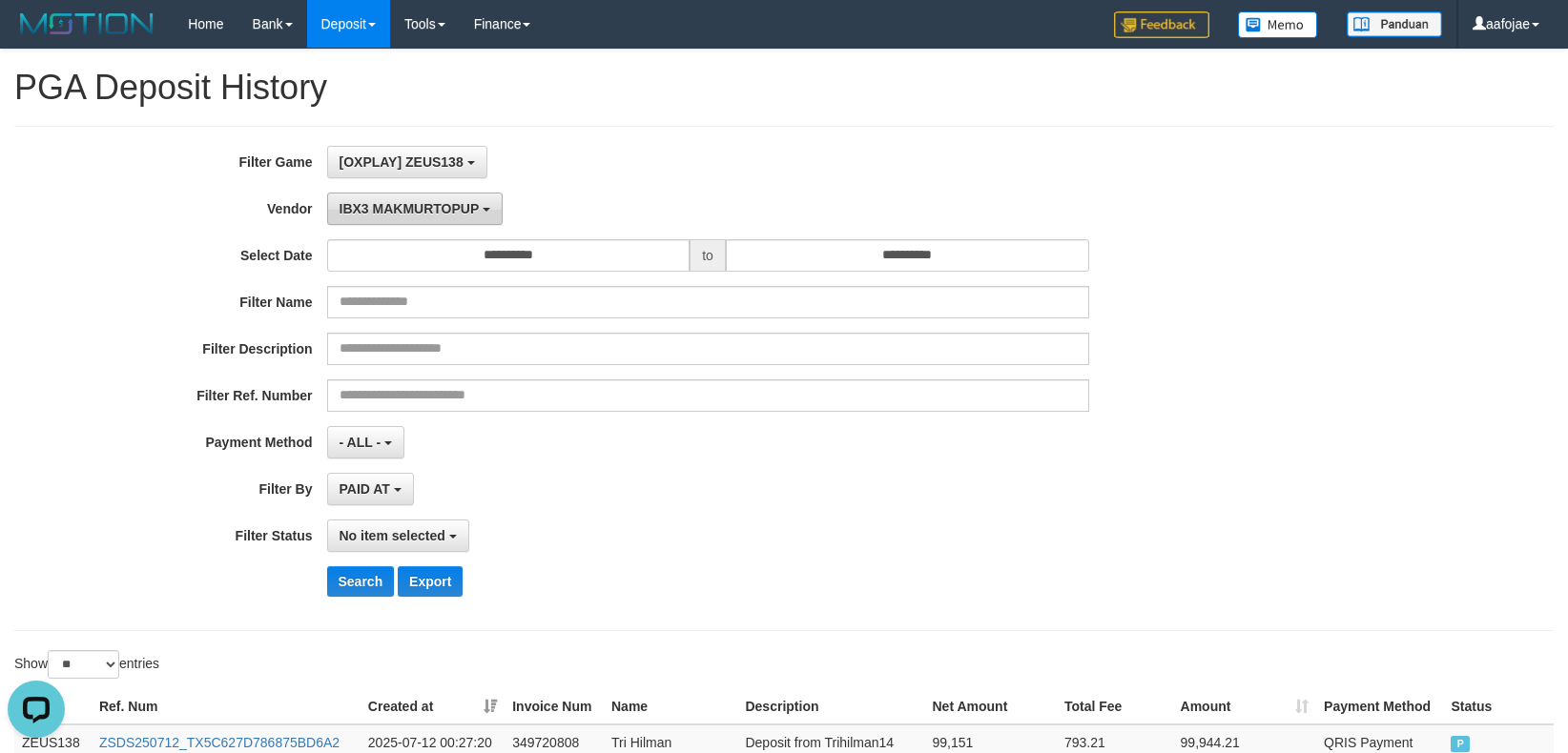 click on "IBX3 MAKMURTOPUP" at bounding box center [409, 209] 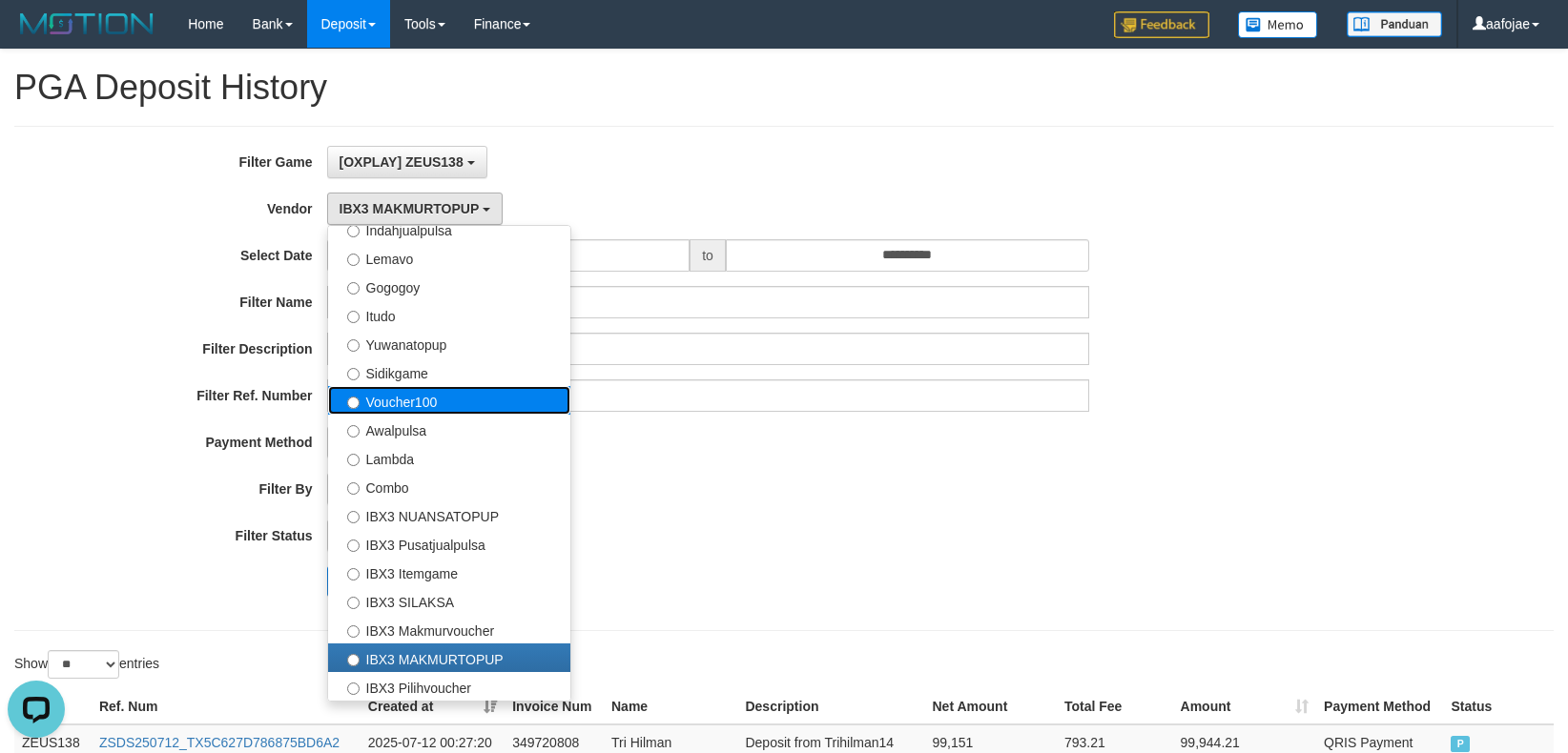 click on "Voucher100" at bounding box center [449, 400] 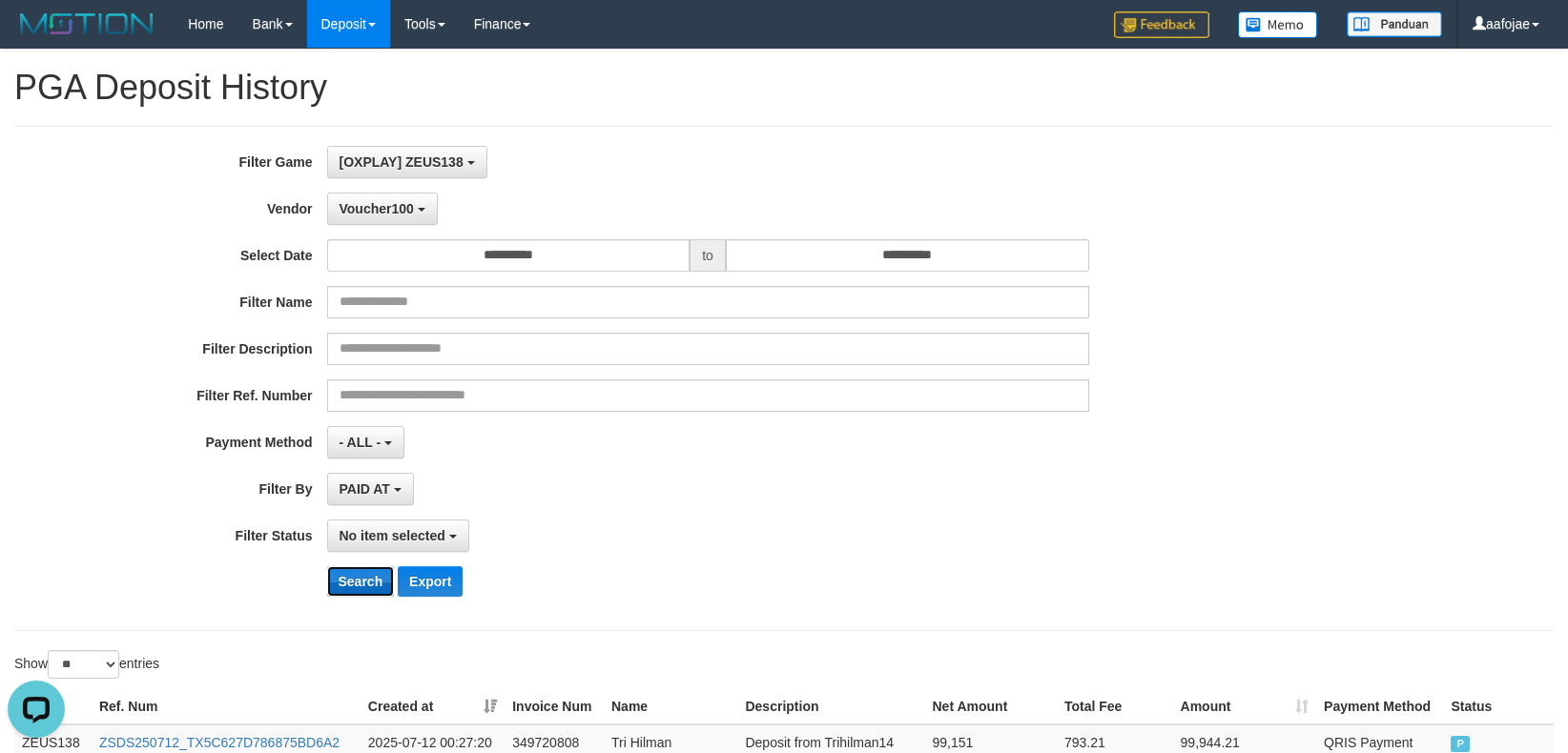 click on "Search" at bounding box center (361, 581) 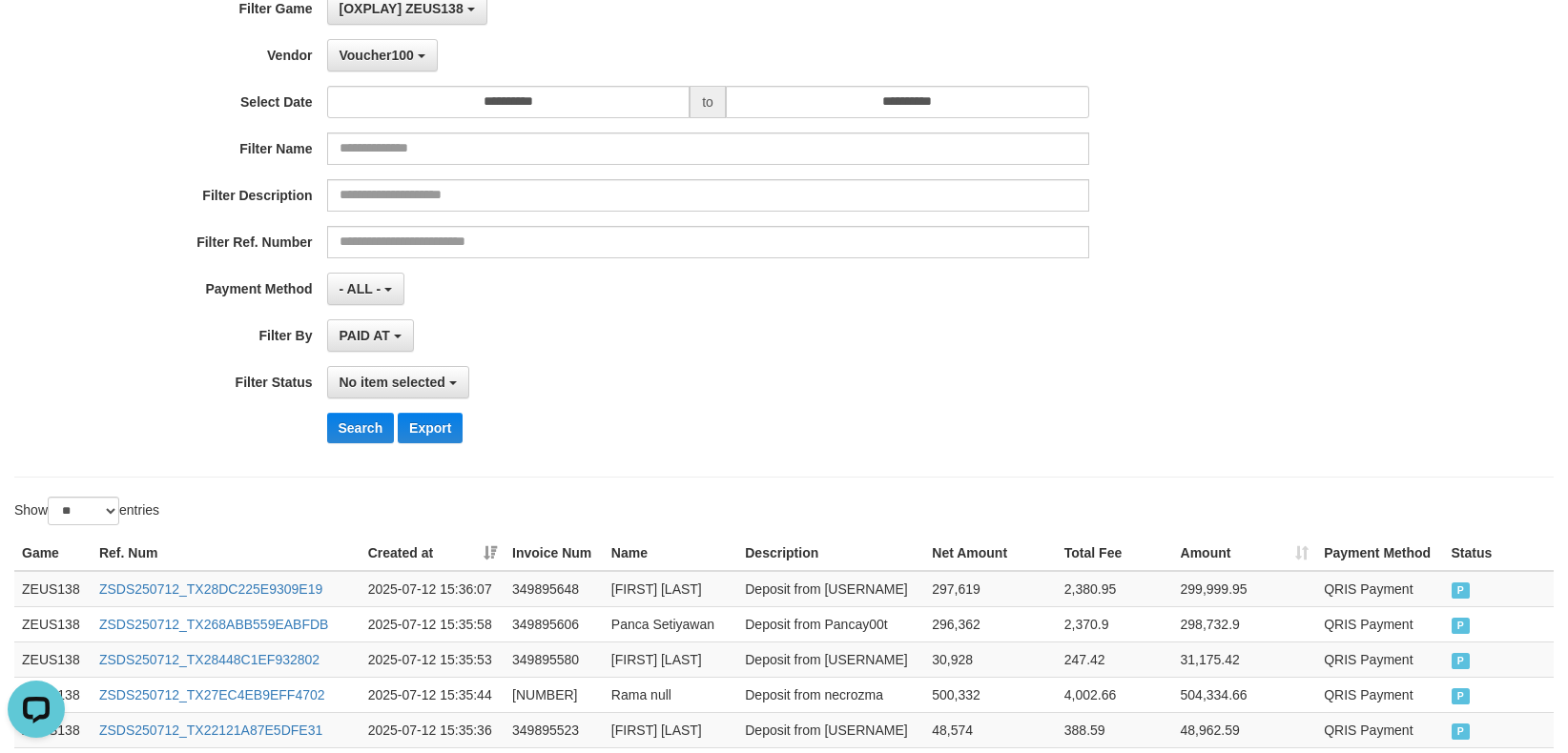scroll, scrollTop: 0, scrollLeft: 0, axis: both 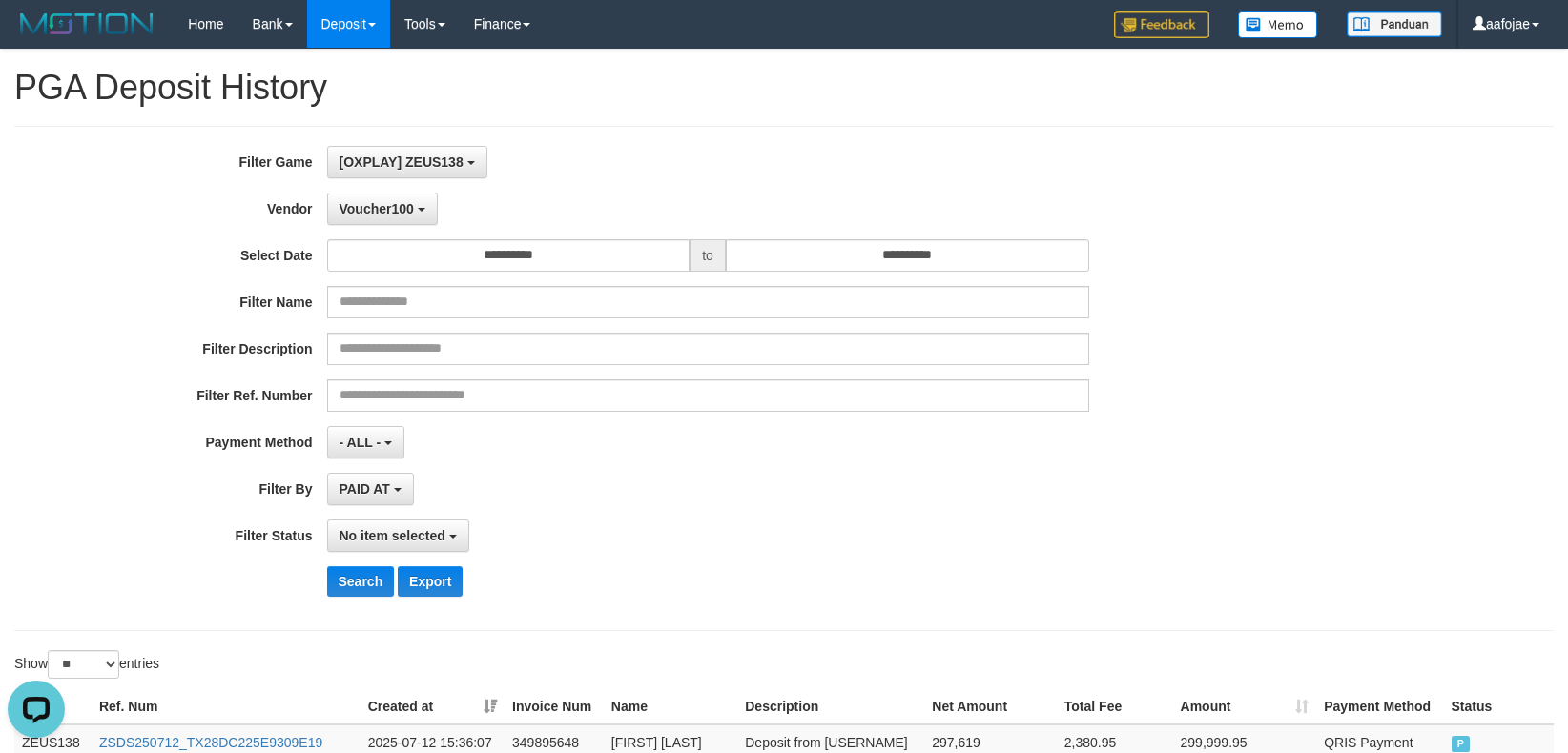 click on "**********" at bounding box center (653, 378) 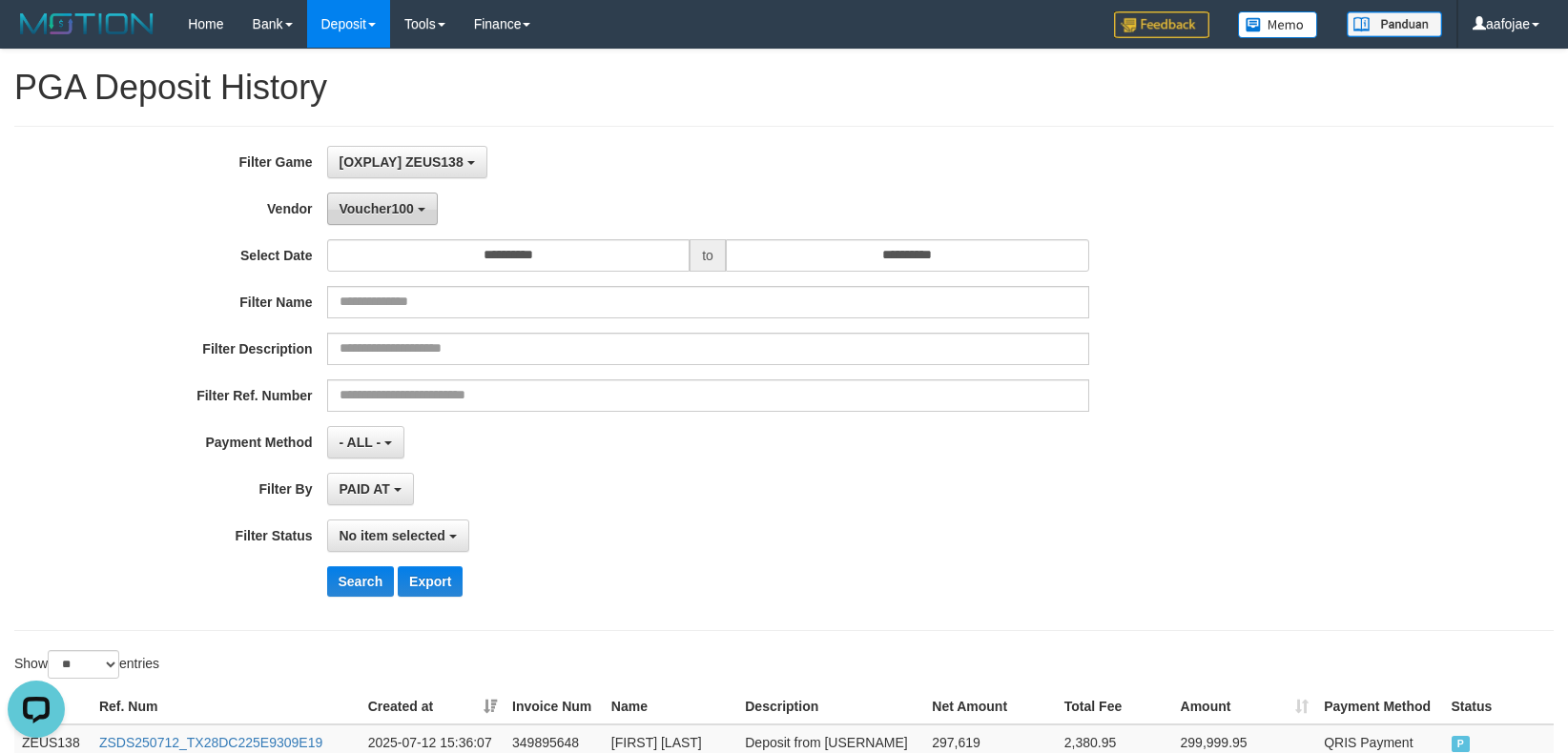 click on "Voucher100" at bounding box center (377, 209) 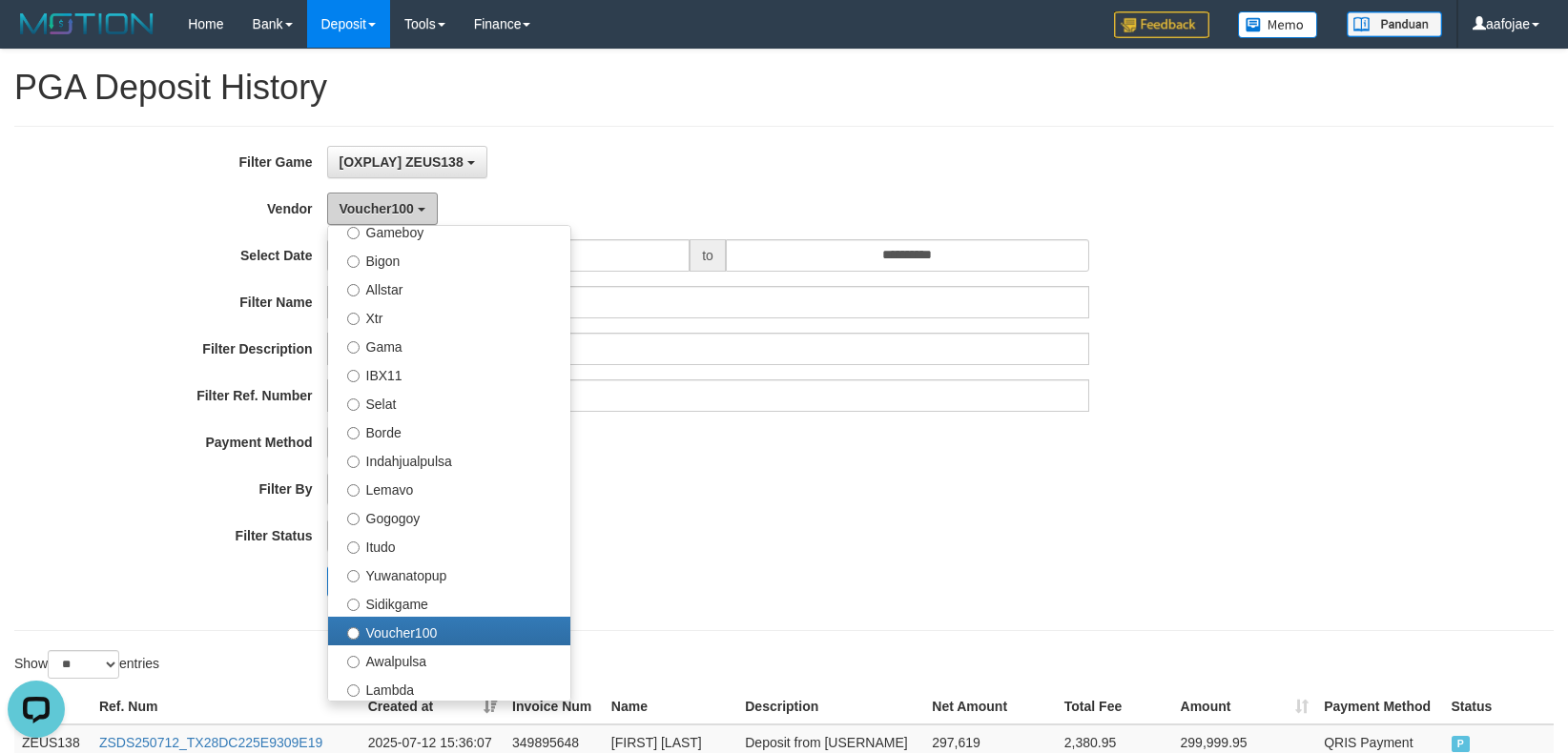 scroll, scrollTop: 147, scrollLeft: 0, axis: vertical 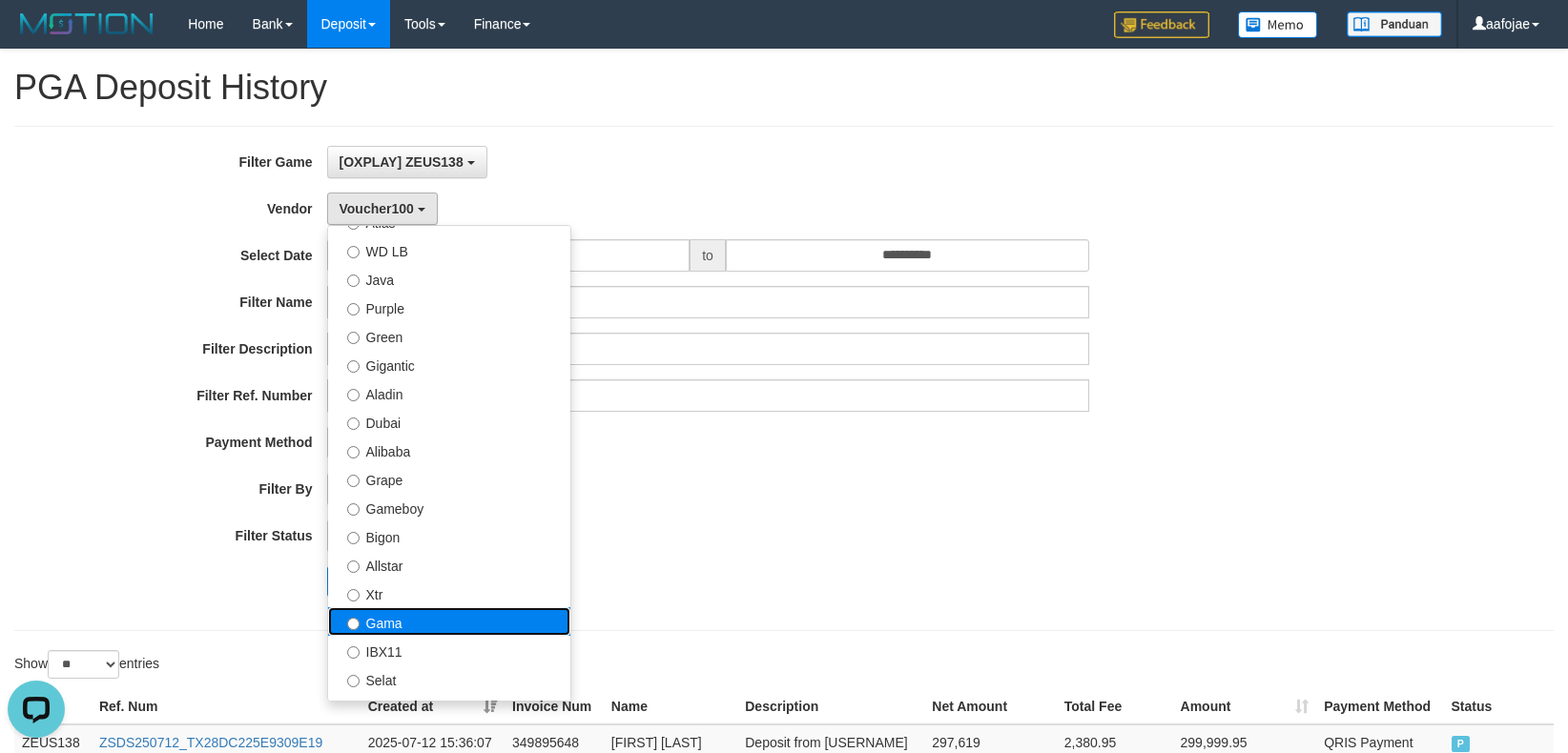 click on "Gama" at bounding box center [449, 621] 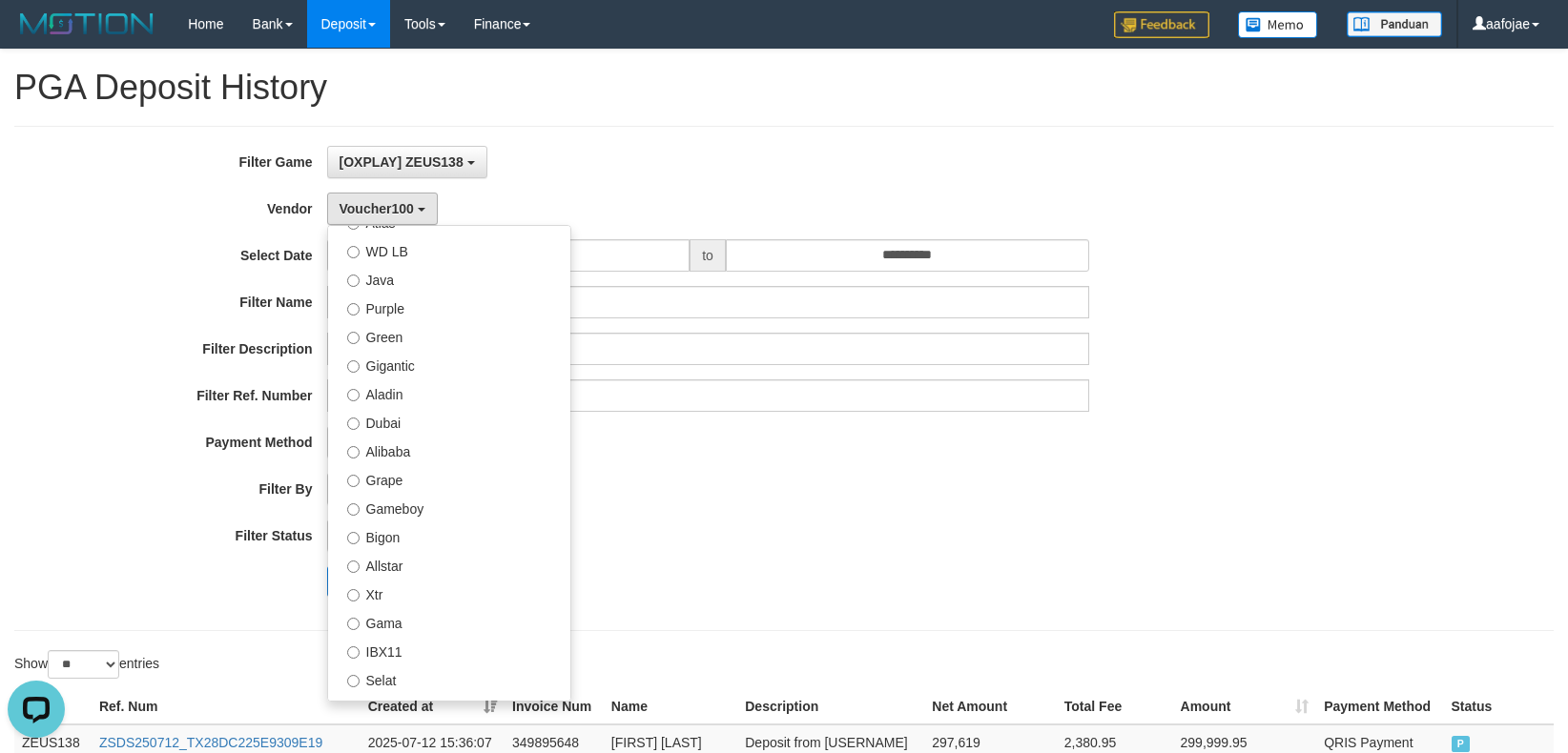 select on "**********" 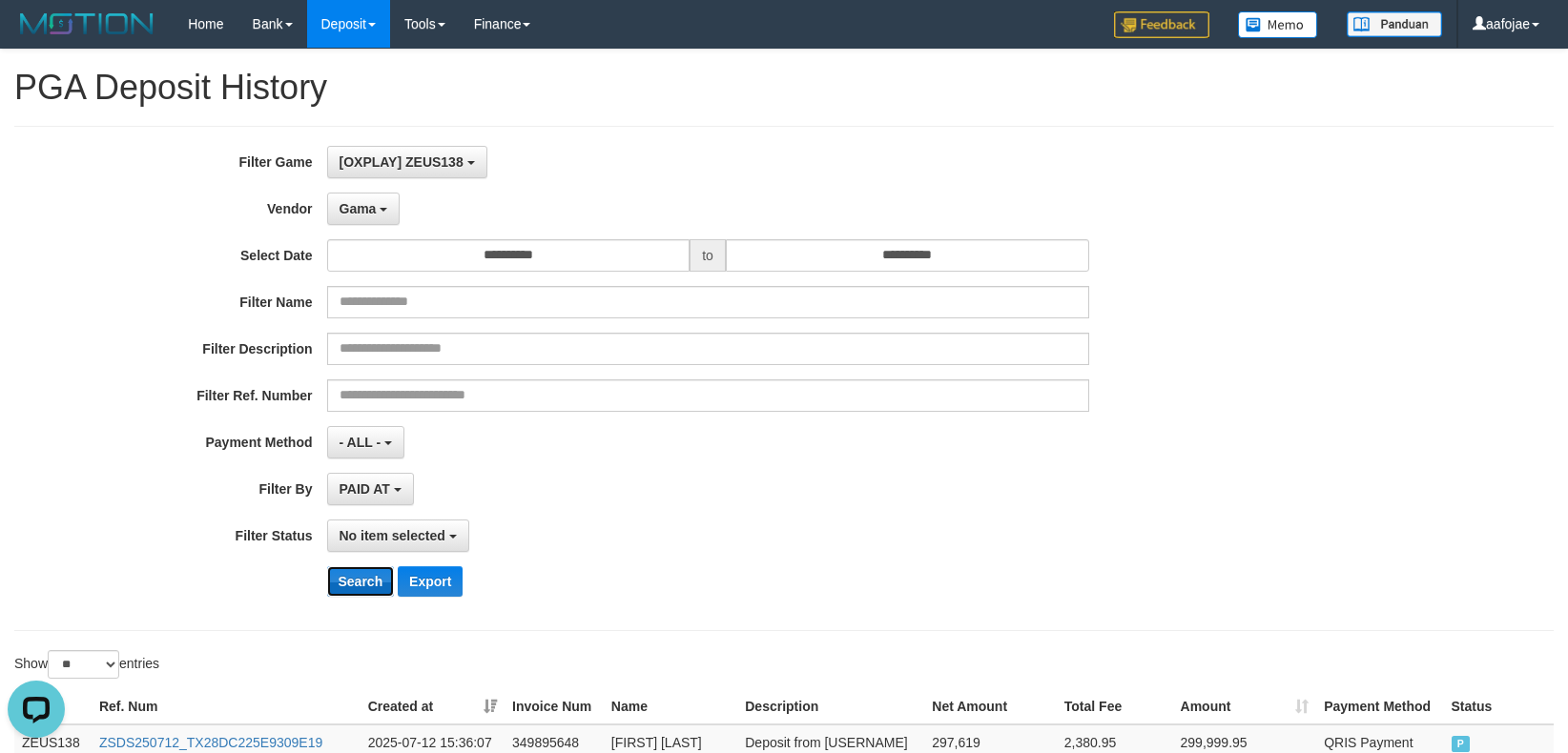 click on "Search" at bounding box center [361, 581] 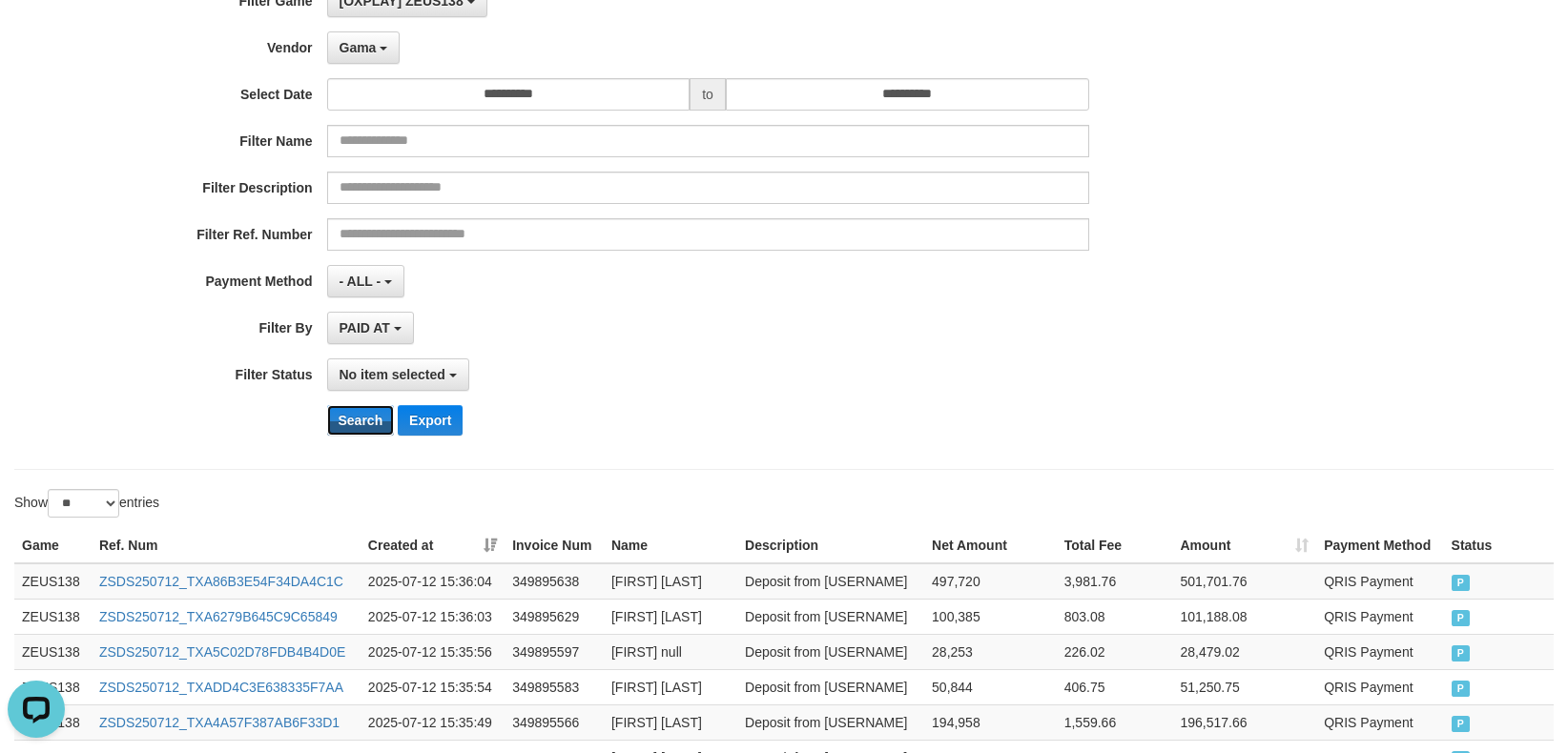 scroll, scrollTop: 0, scrollLeft: 0, axis: both 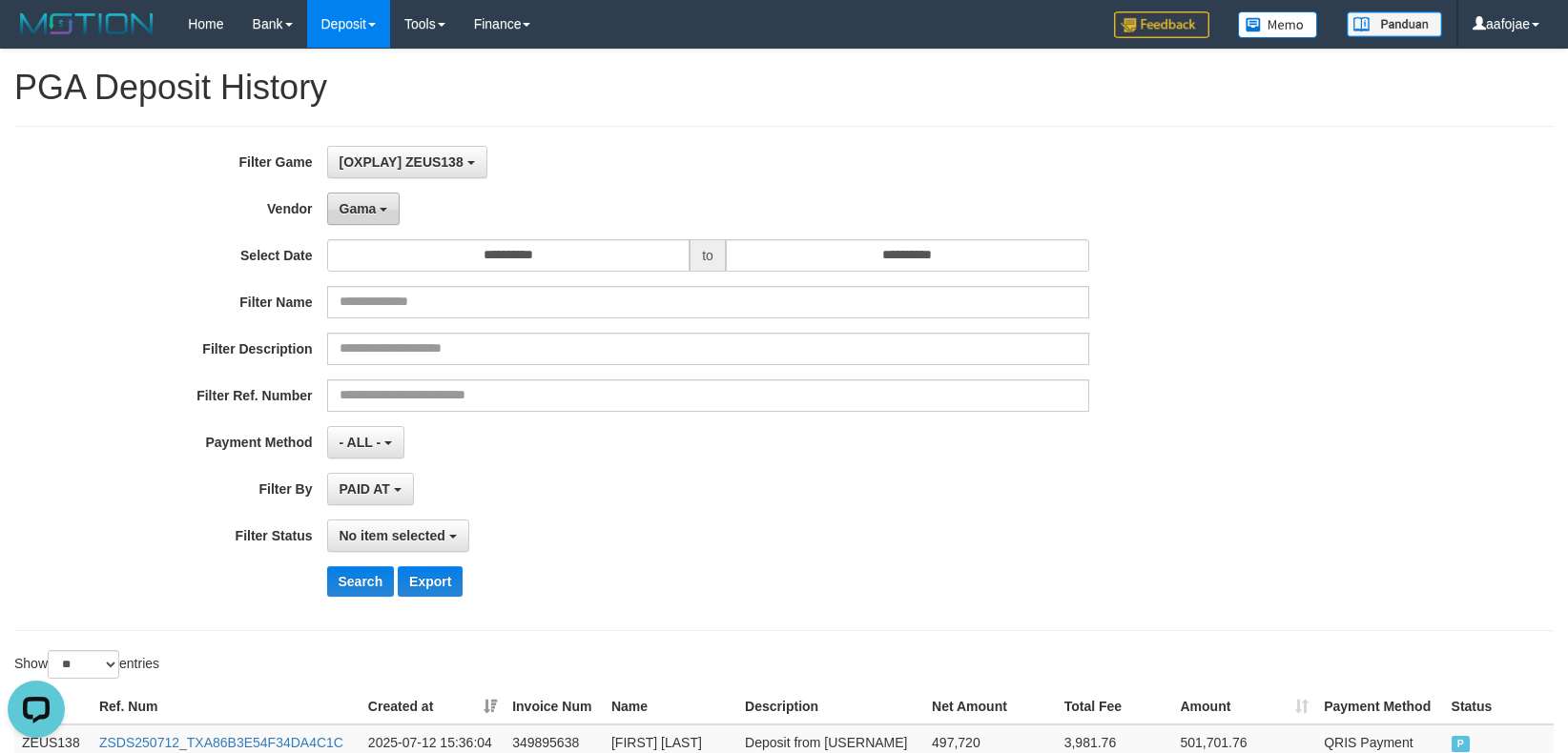 click on "Gama" at bounding box center (358, 209) 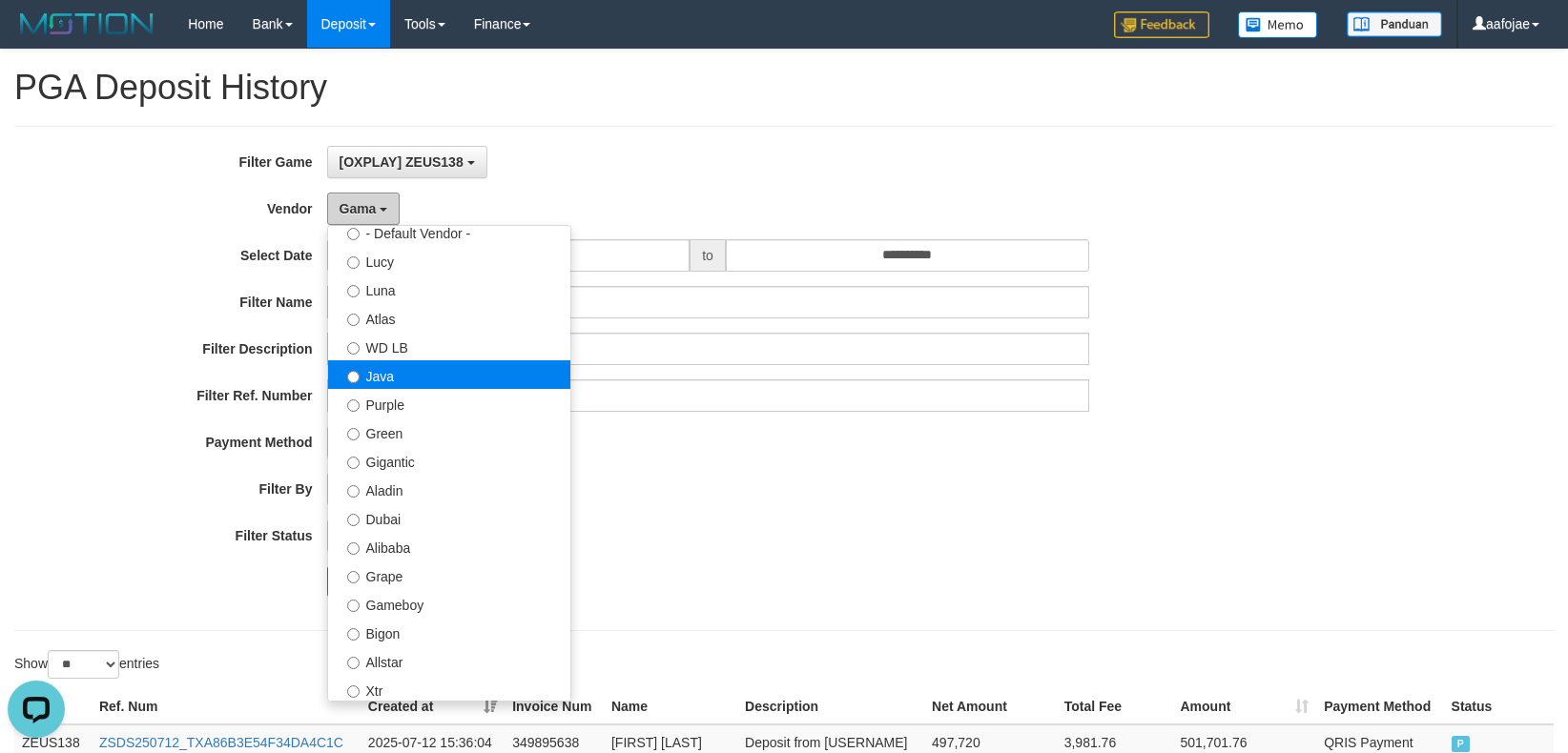 scroll, scrollTop: 0, scrollLeft: 0, axis: both 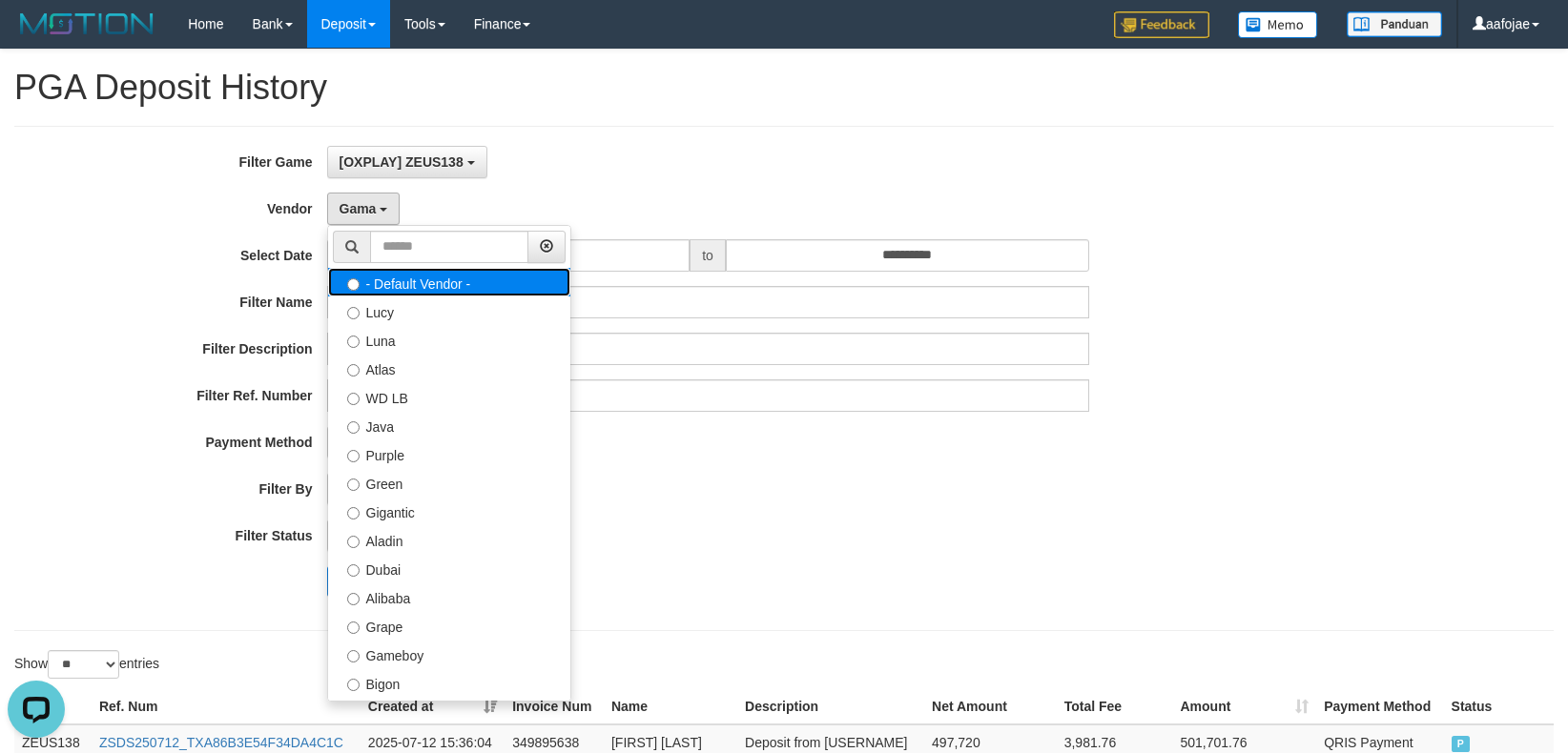 click on "- Default Vendor -" at bounding box center (449, 282) 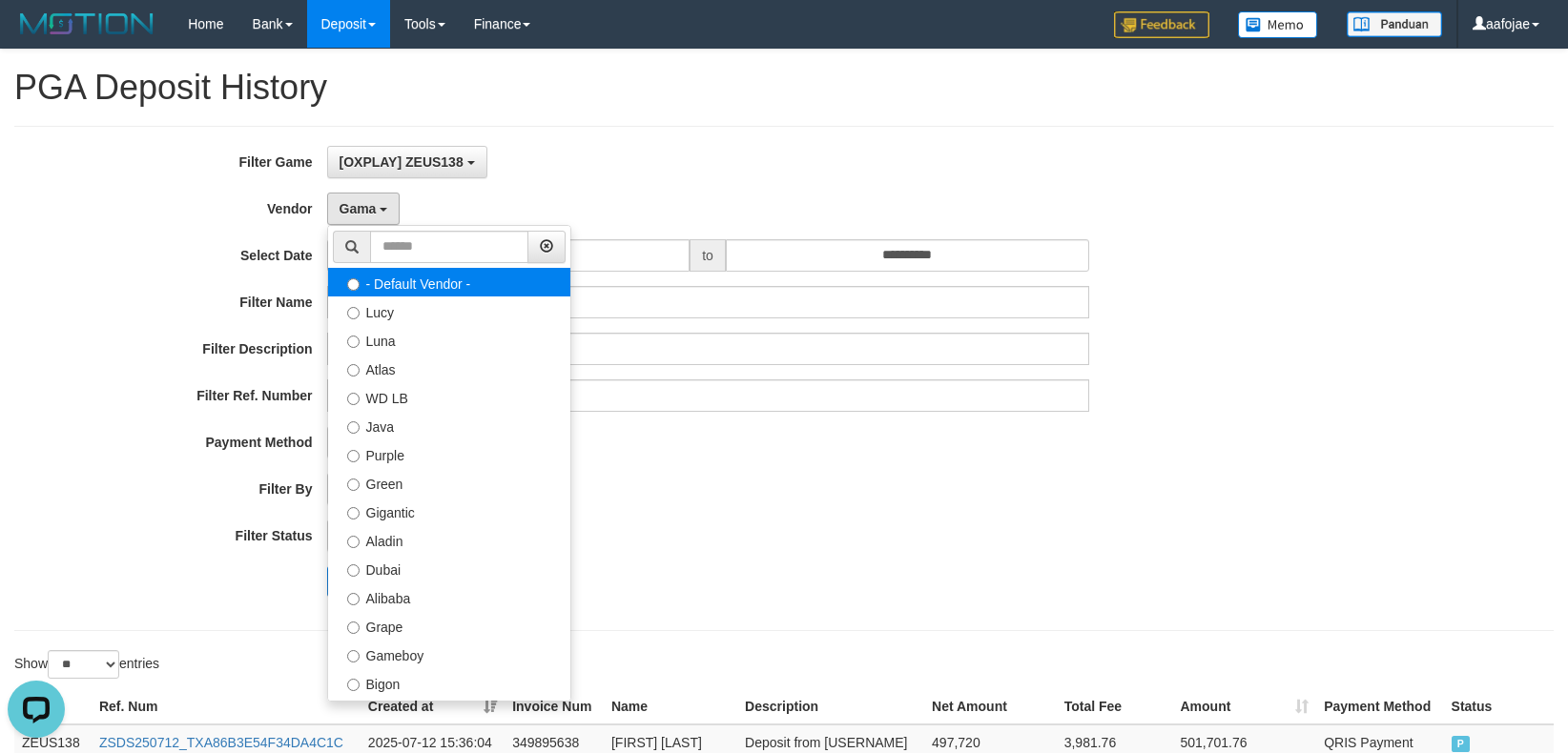 select 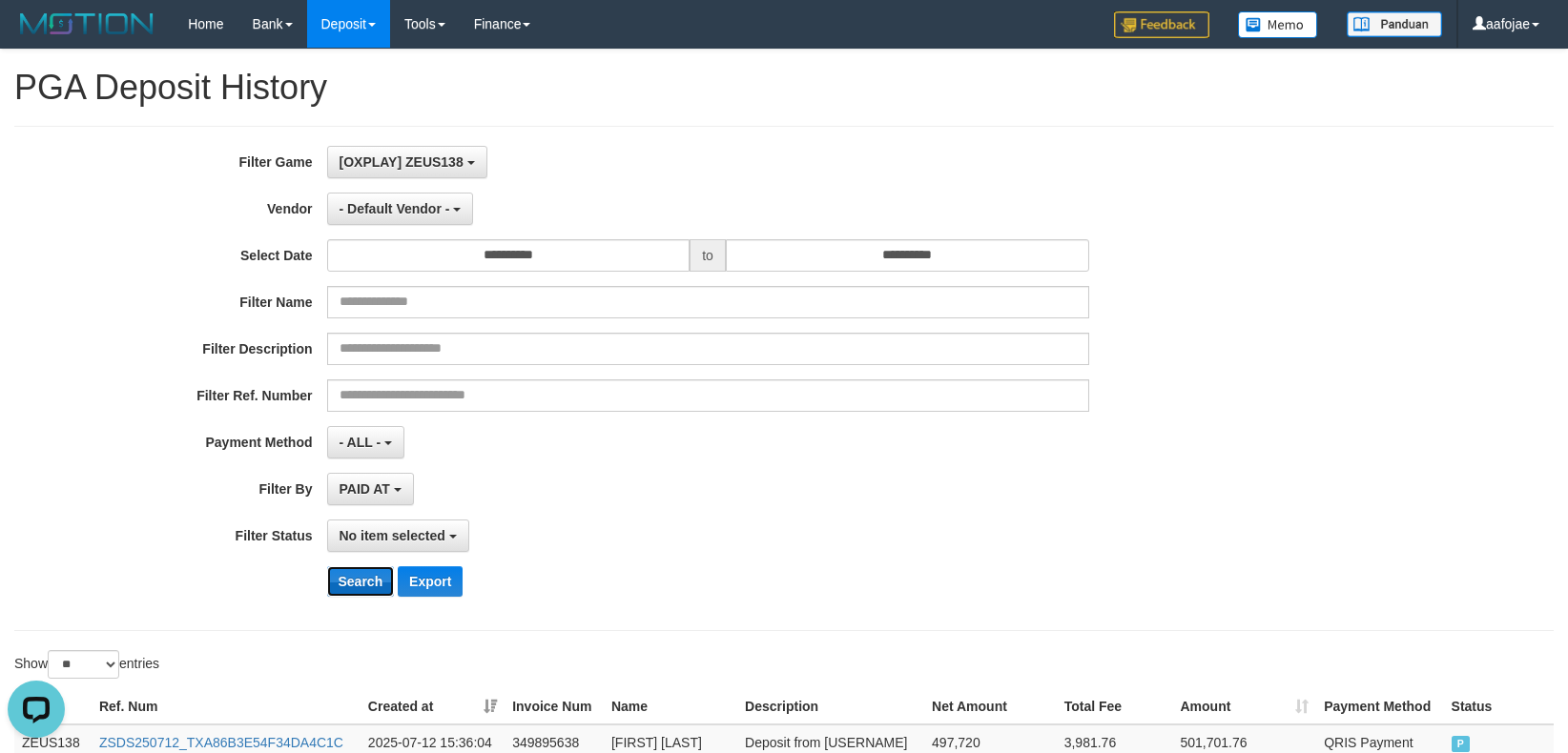 click on "Search" at bounding box center (361, 581) 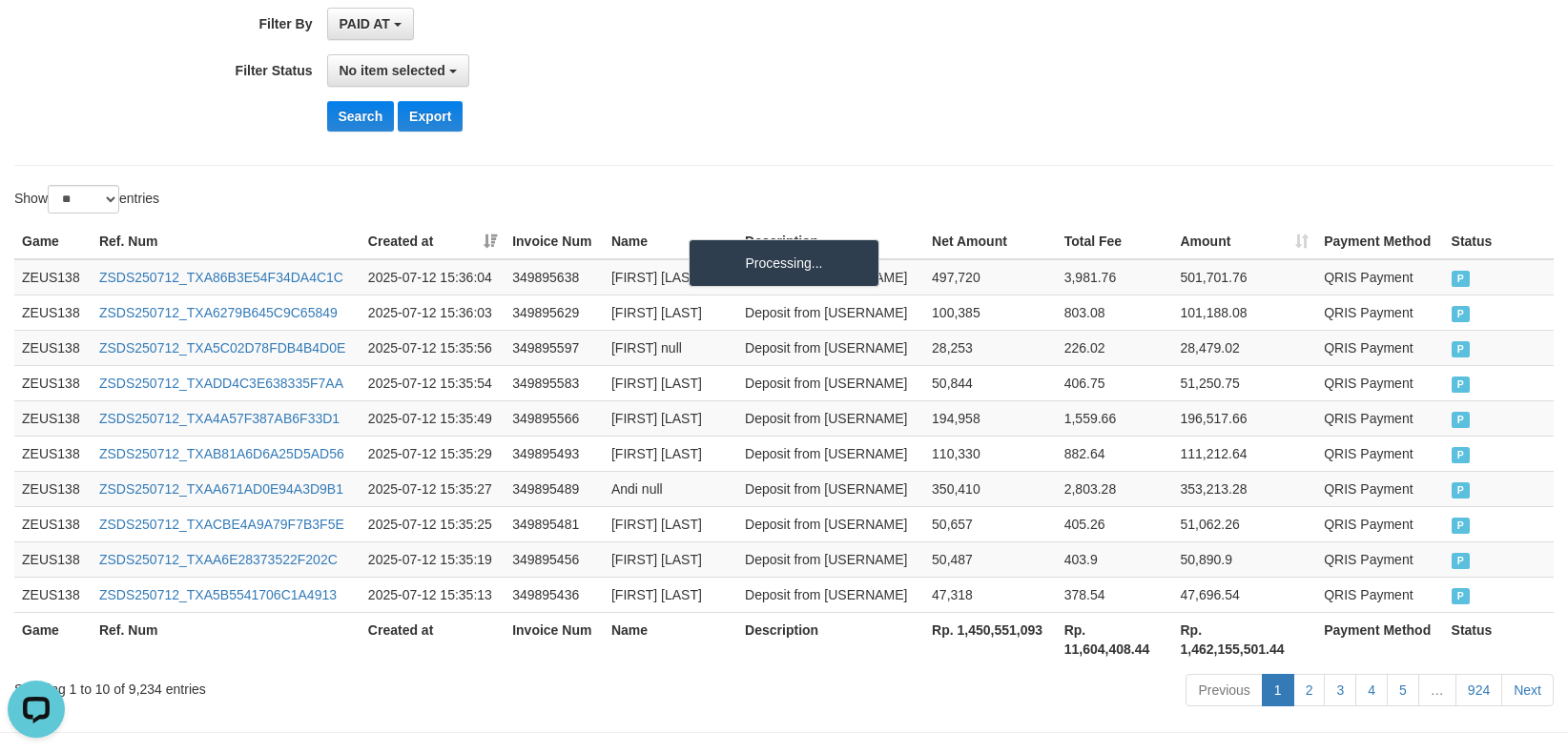 scroll, scrollTop: 538, scrollLeft: 0, axis: vertical 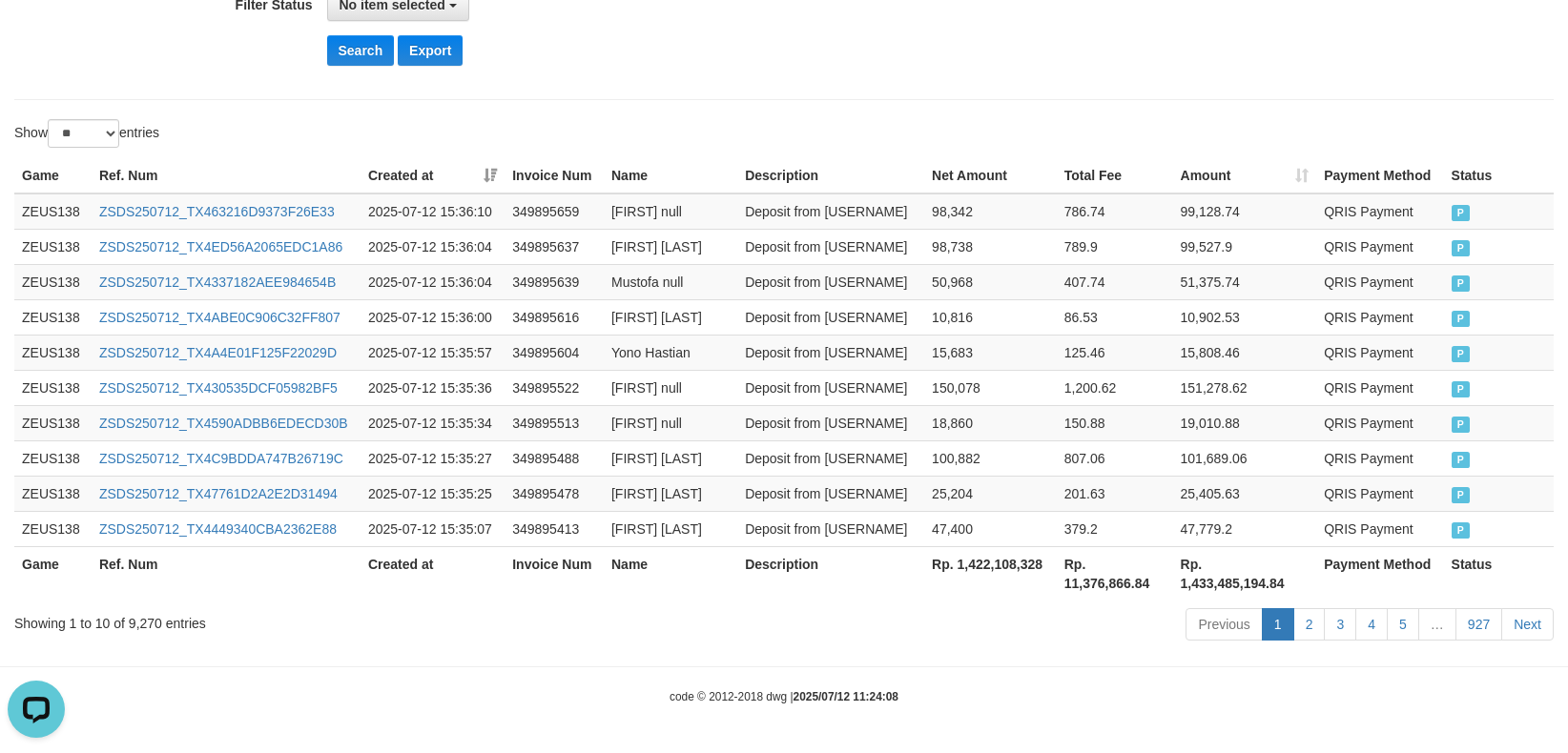 drag, startPoint x: 1181, startPoint y: 677, endPoint x: 1124, endPoint y: 564, distance: 126.56224 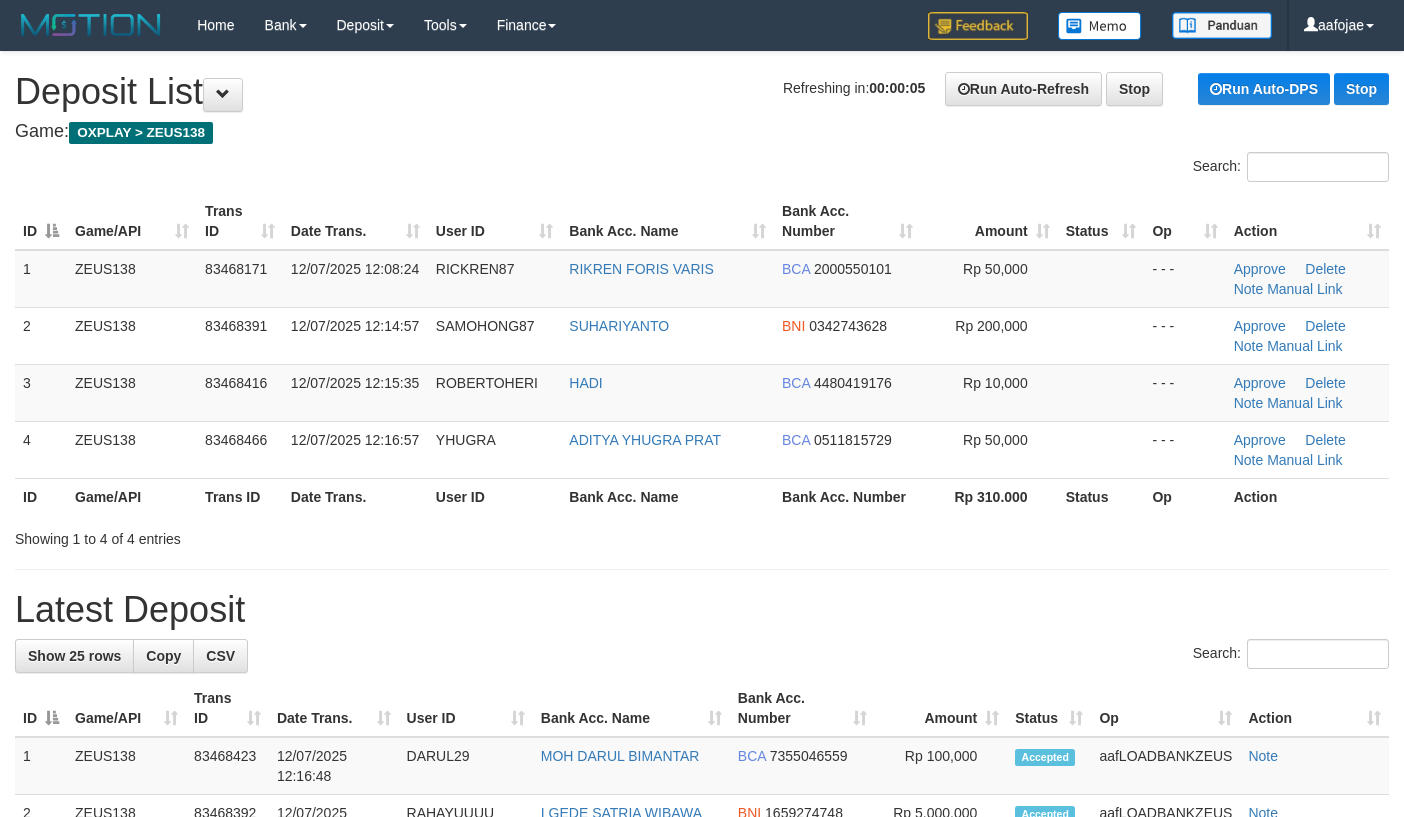 scroll, scrollTop: 0, scrollLeft: 0, axis: both 